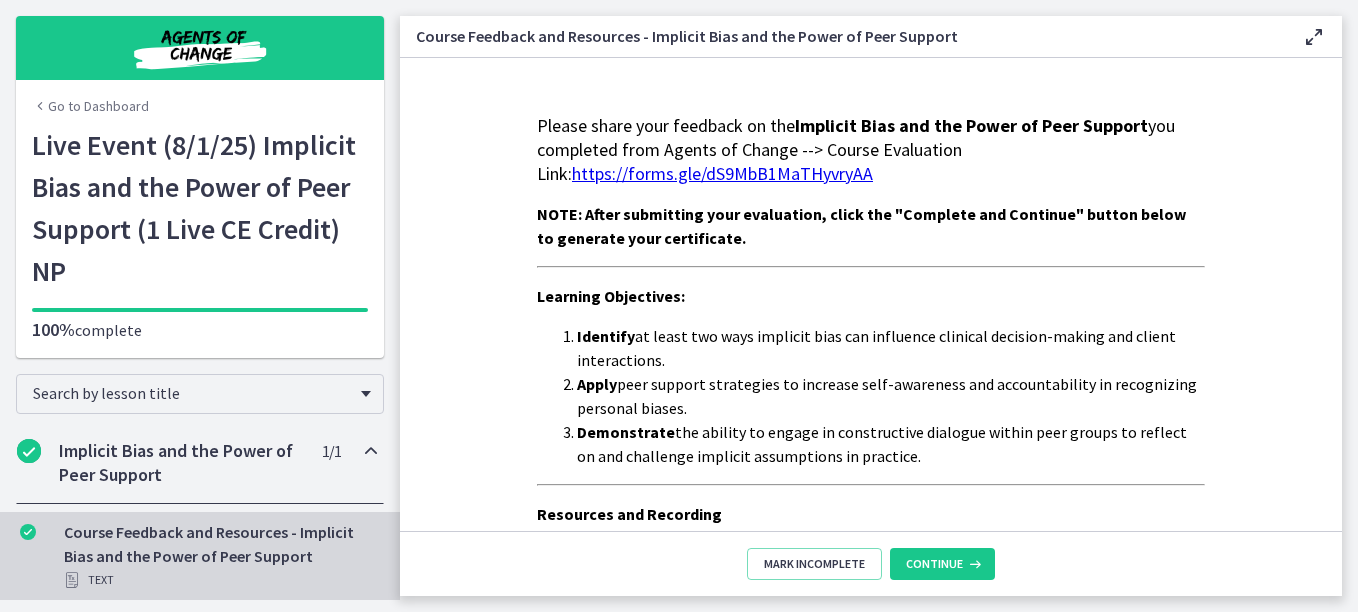 scroll, scrollTop: 0, scrollLeft: 0, axis: both 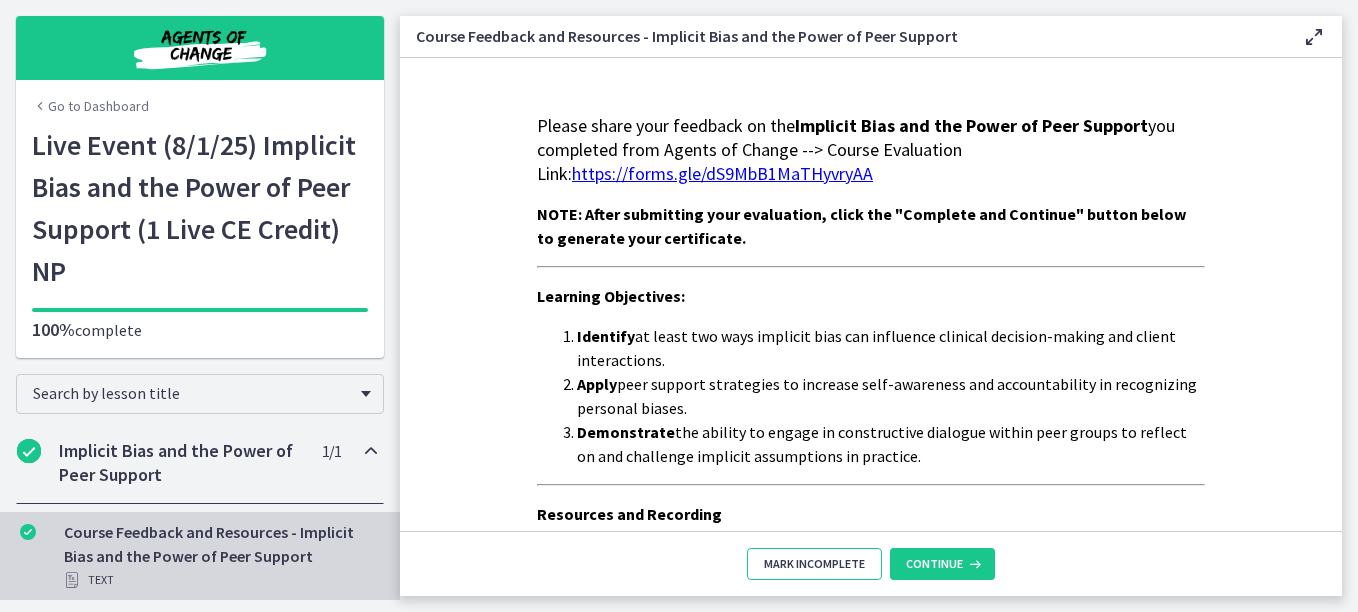 click on "Mark Incomplete" at bounding box center (814, 564) 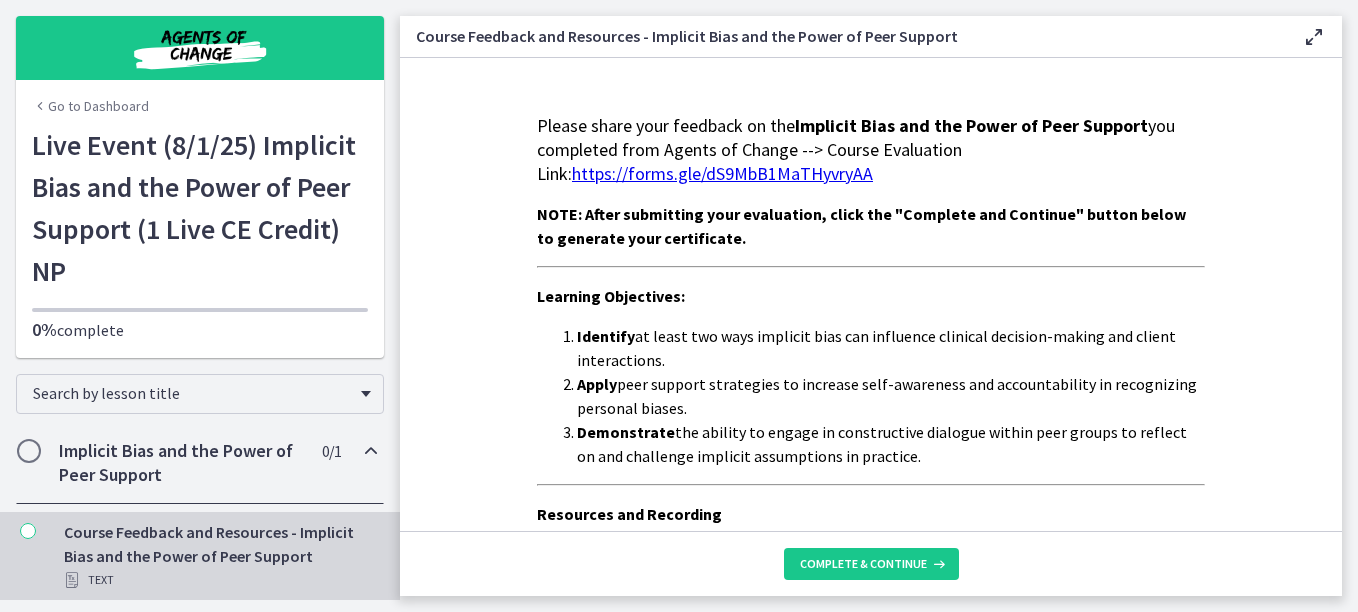 click on "Complete & continue" at bounding box center [871, 563] 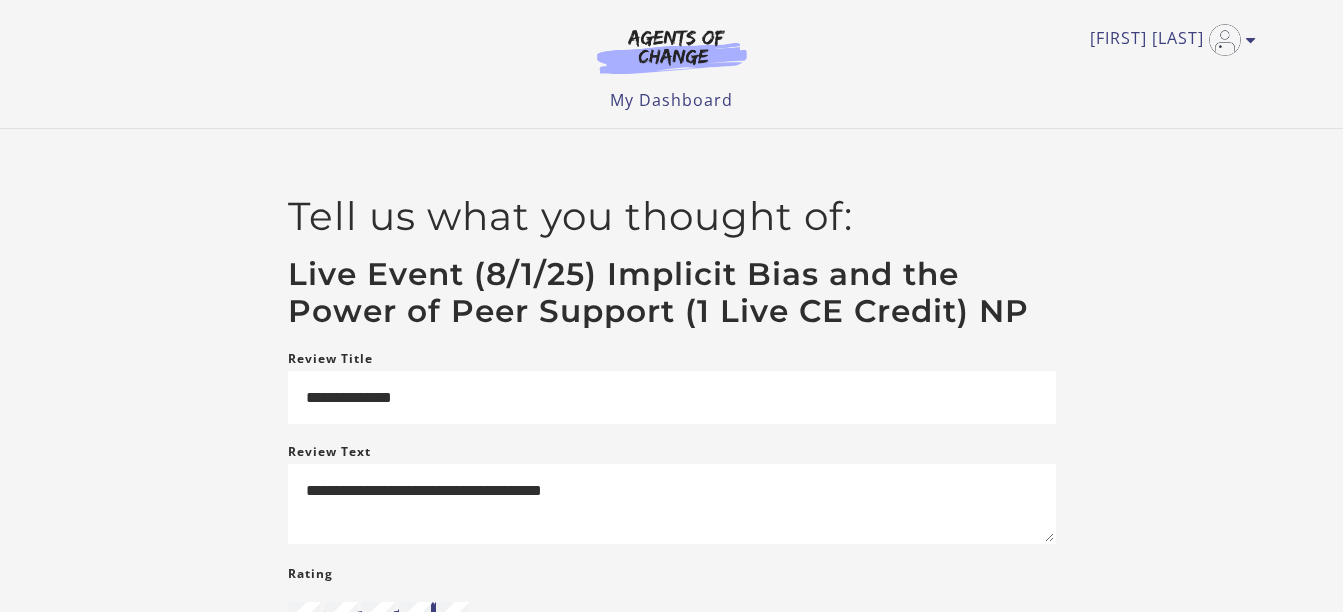 scroll, scrollTop: 0, scrollLeft: 0, axis: both 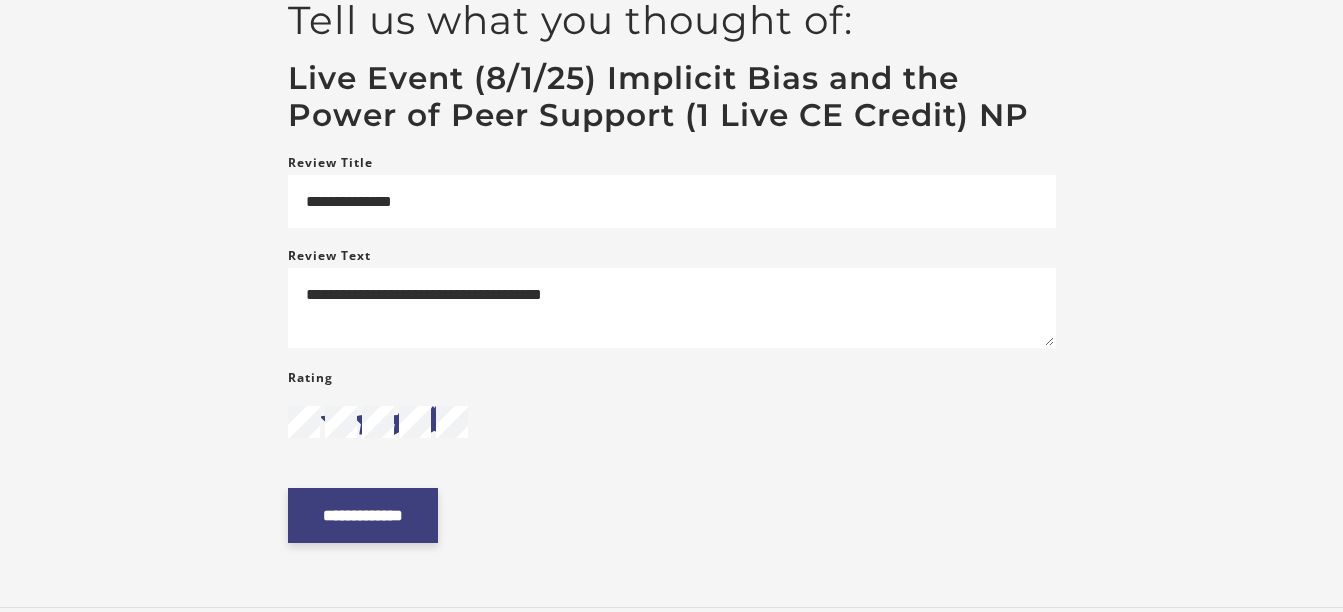 click on "**********" at bounding box center [363, 515] 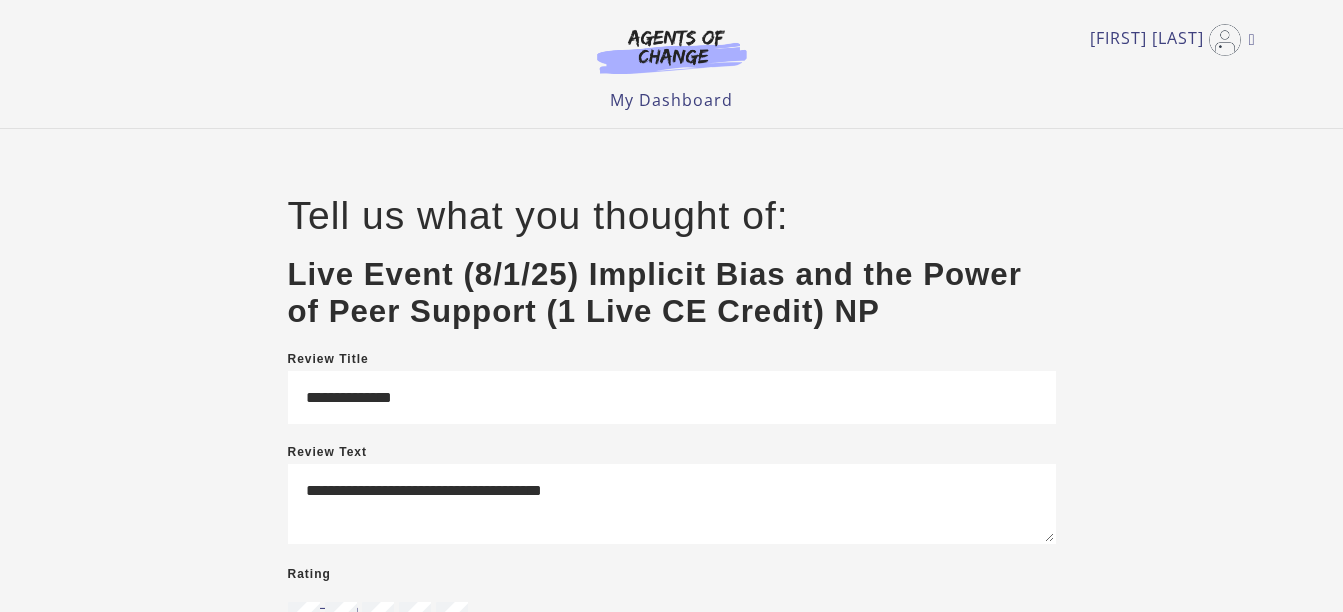 scroll, scrollTop: 0, scrollLeft: 0, axis: both 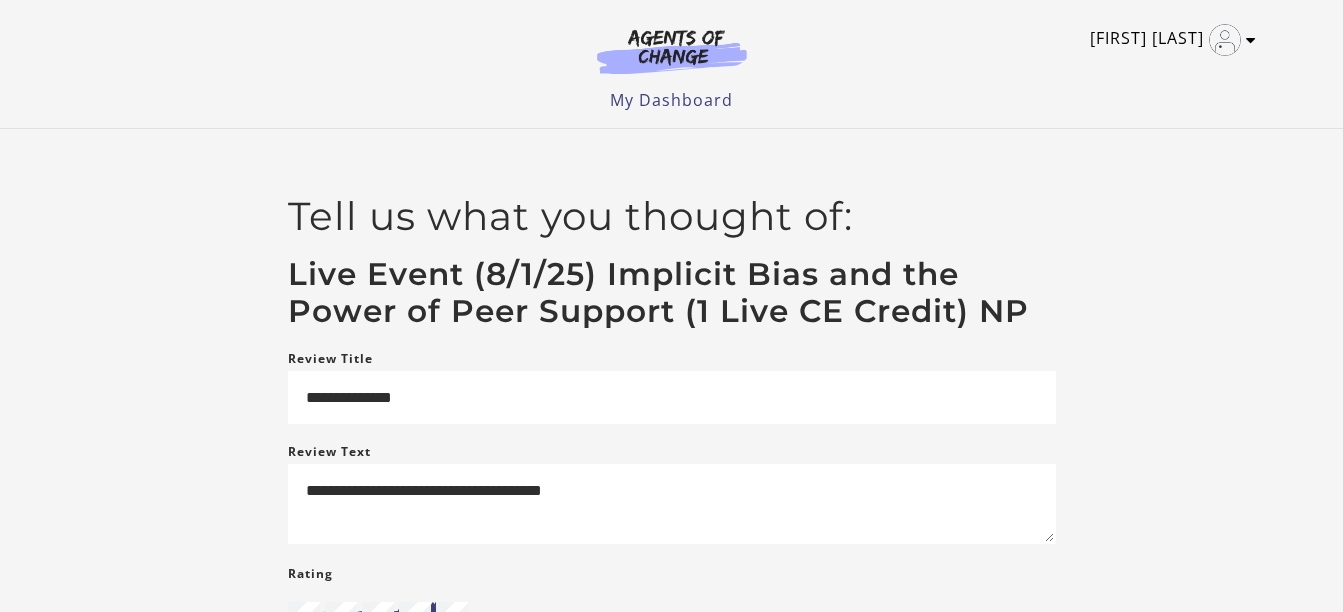 click on "[FIRST] [LAST]" at bounding box center (1168, 40) 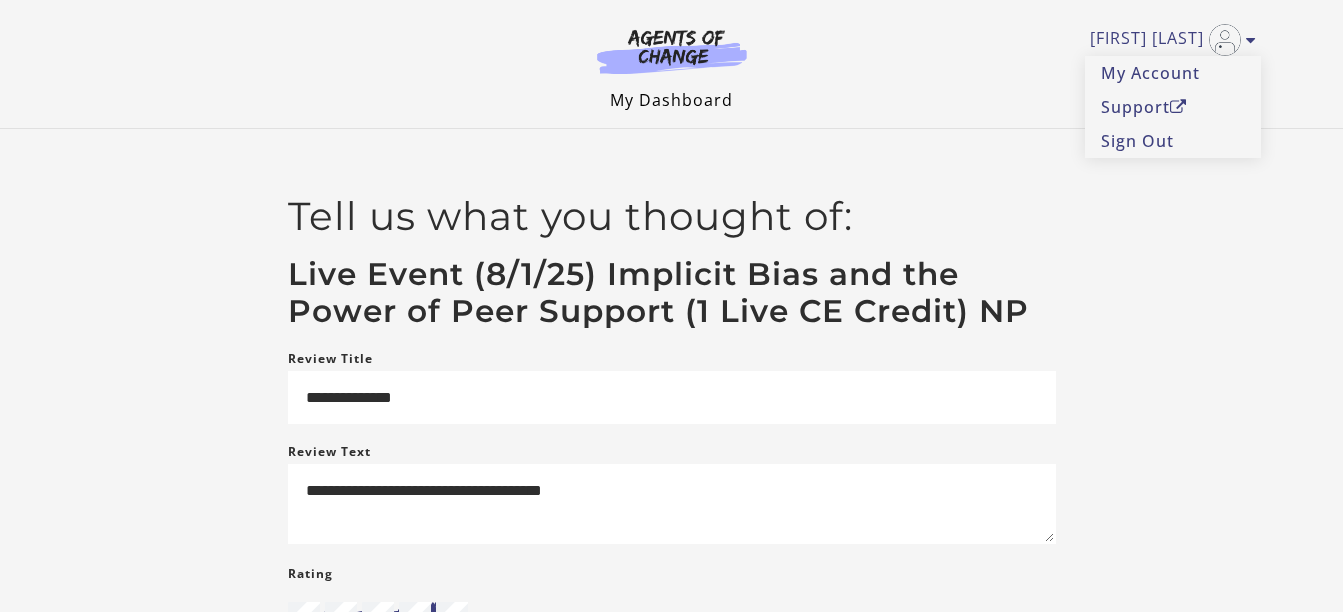 click on "My Dashboard" at bounding box center [671, 100] 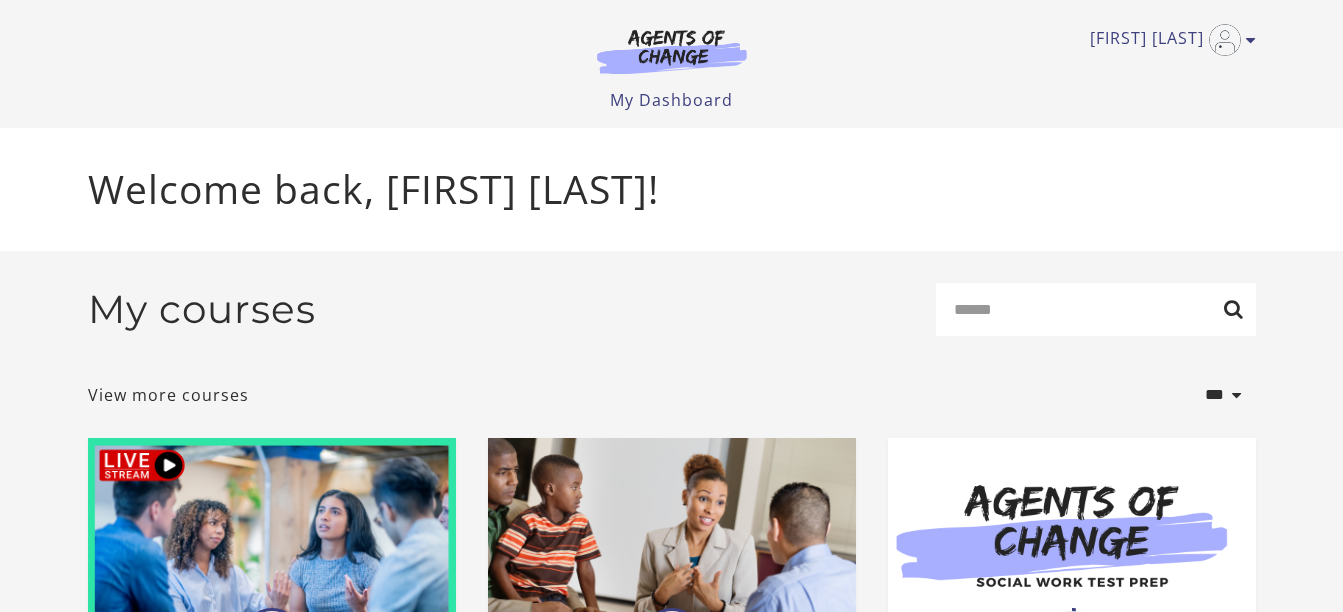 scroll, scrollTop: 0, scrollLeft: 0, axis: both 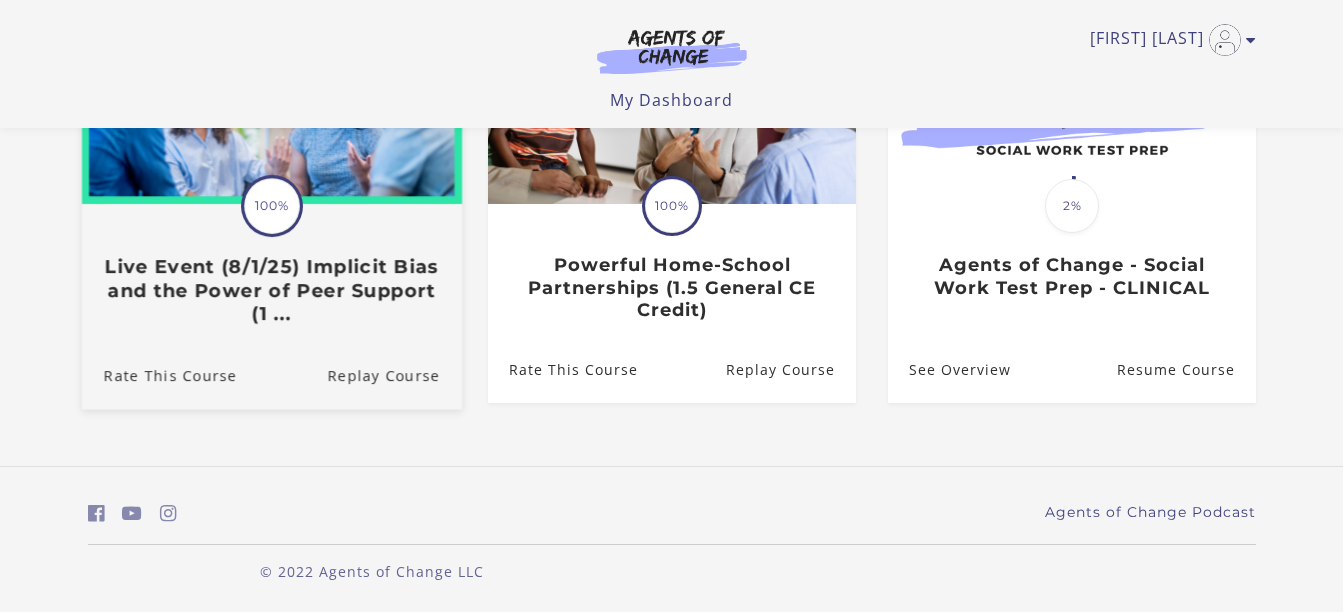 click on "100%" at bounding box center [272, 206] 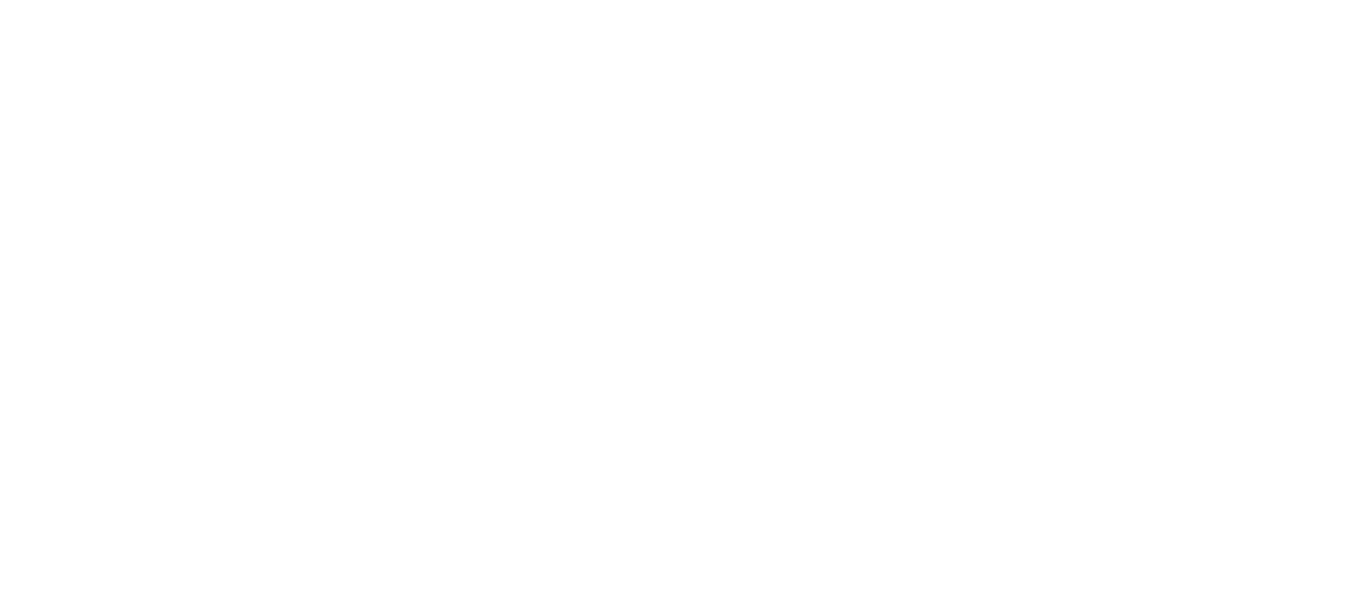 scroll, scrollTop: 0, scrollLeft: 0, axis: both 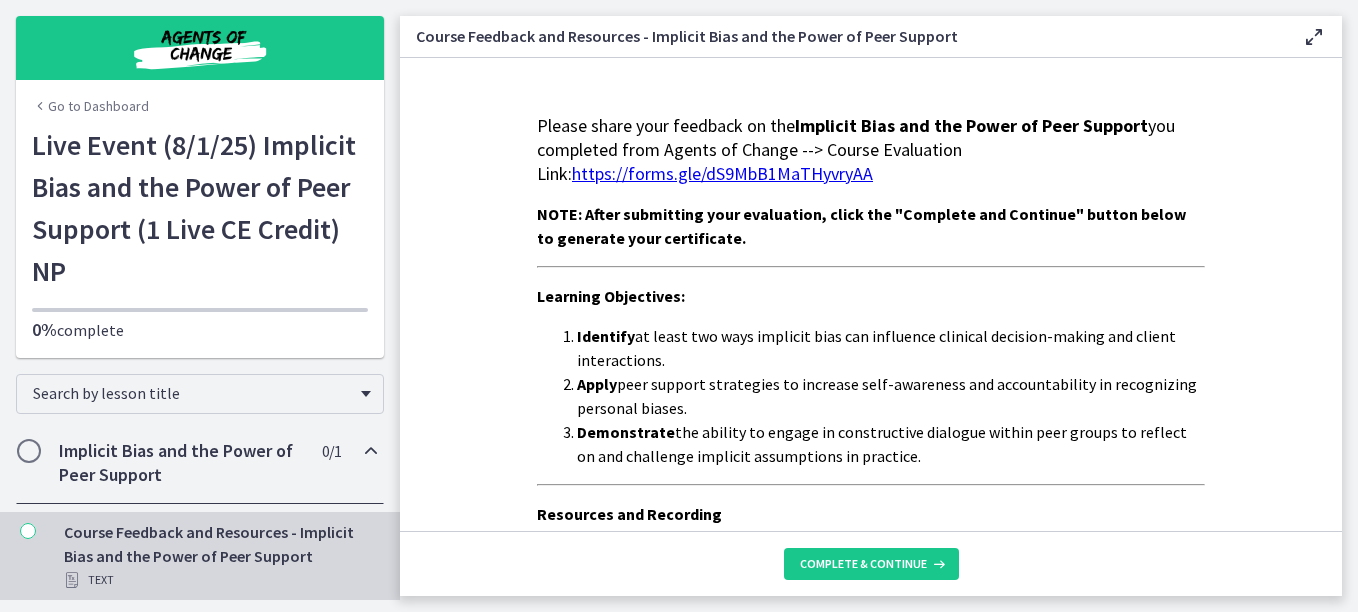 click on "Go to Dashboard" at bounding box center [90, 106] 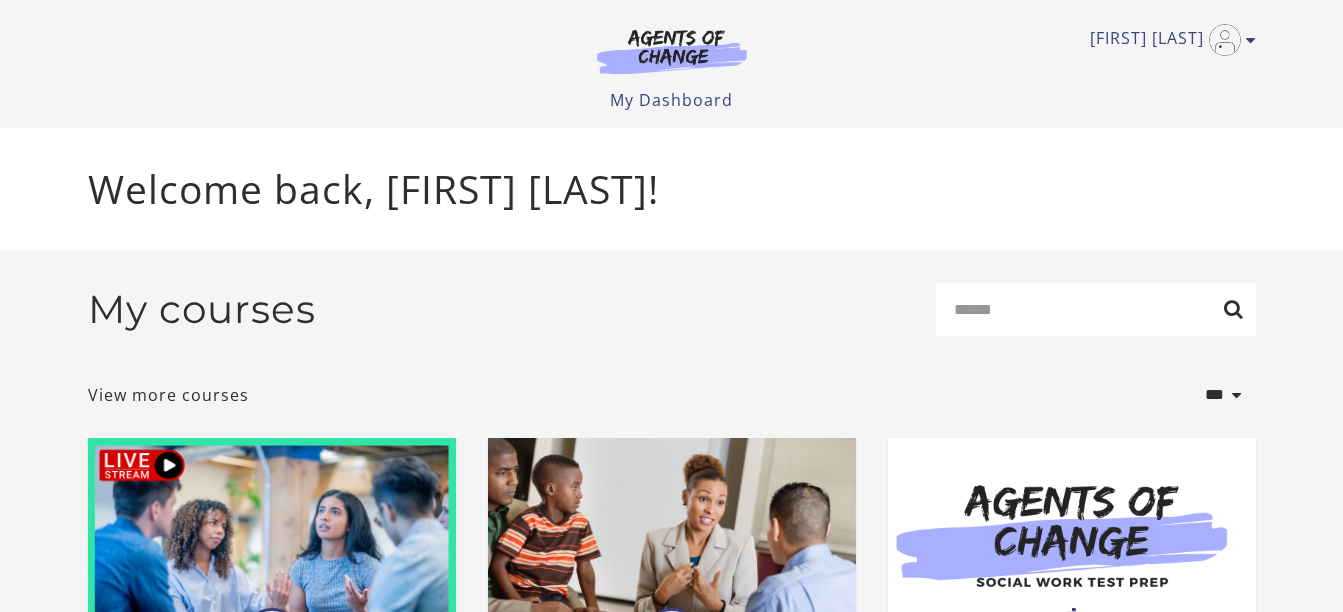 scroll, scrollTop: 0, scrollLeft: 0, axis: both 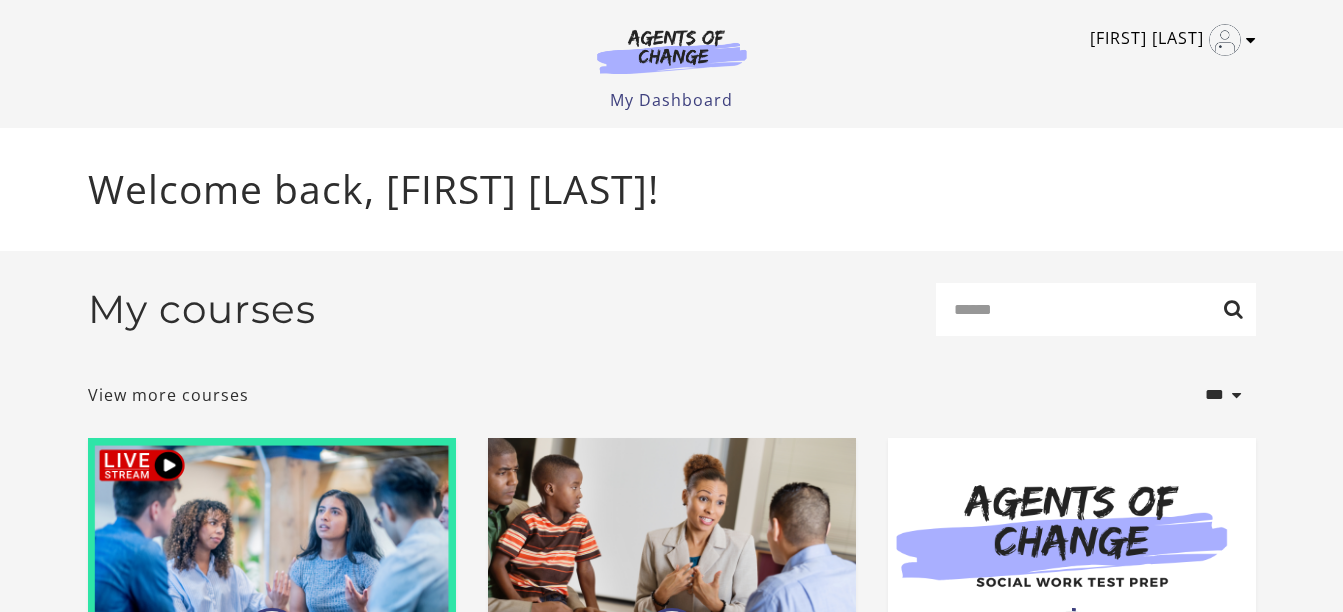 click at bounding box center (1251, 40) 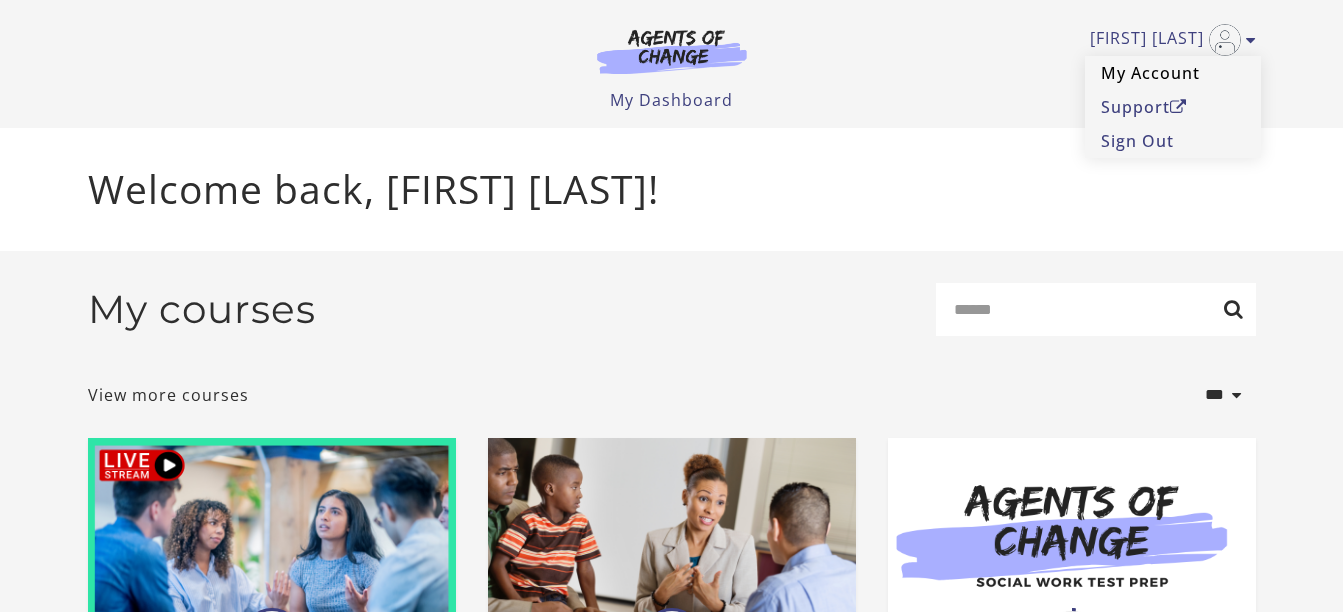 click on "My Account" at bounding box center (1173, 73) 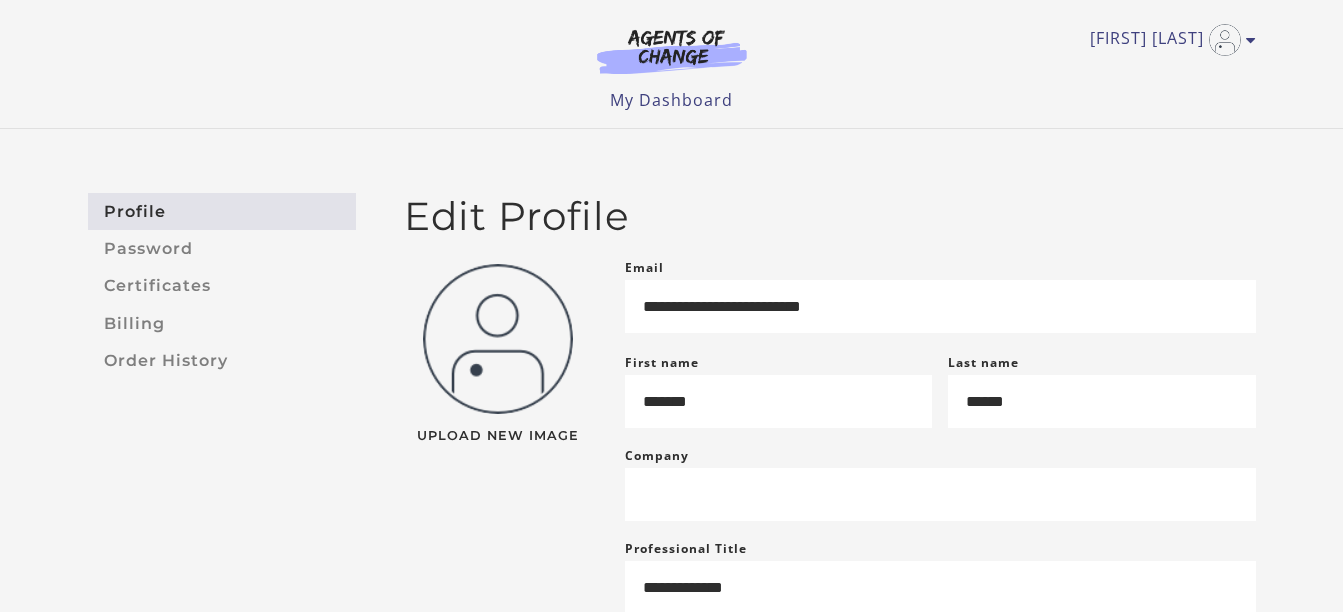 scroll, scrollTop: 0, scrollLeft: 0, axis: both 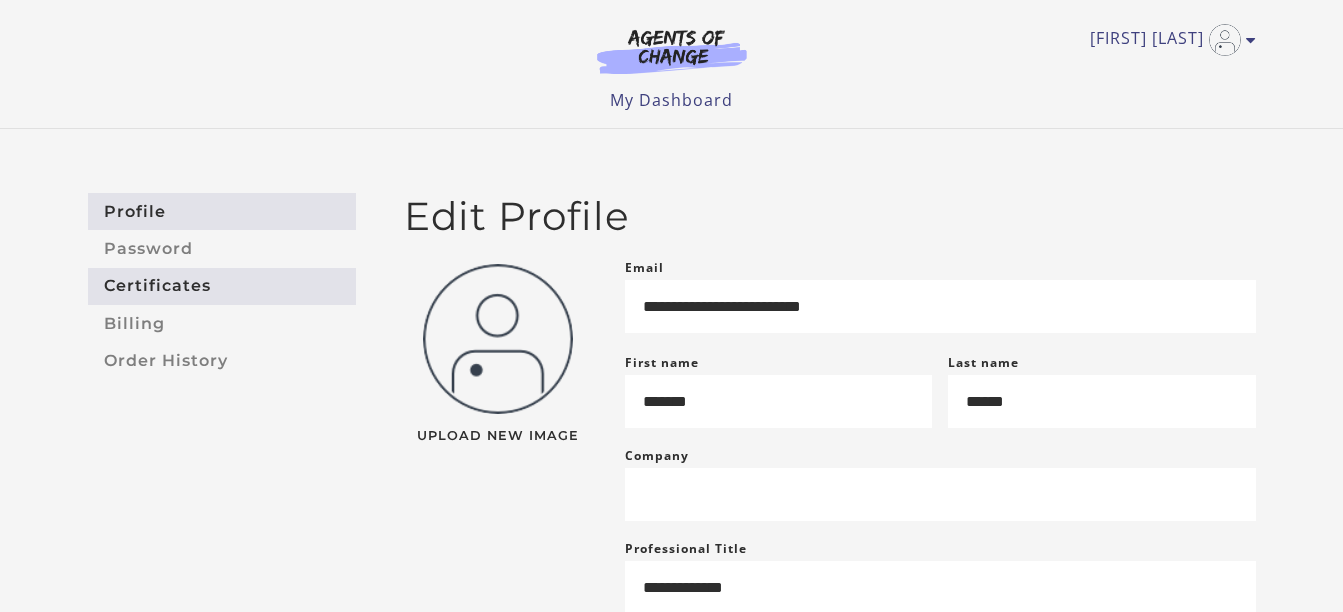 click on "Certificates" at bounding box center [222, 286] 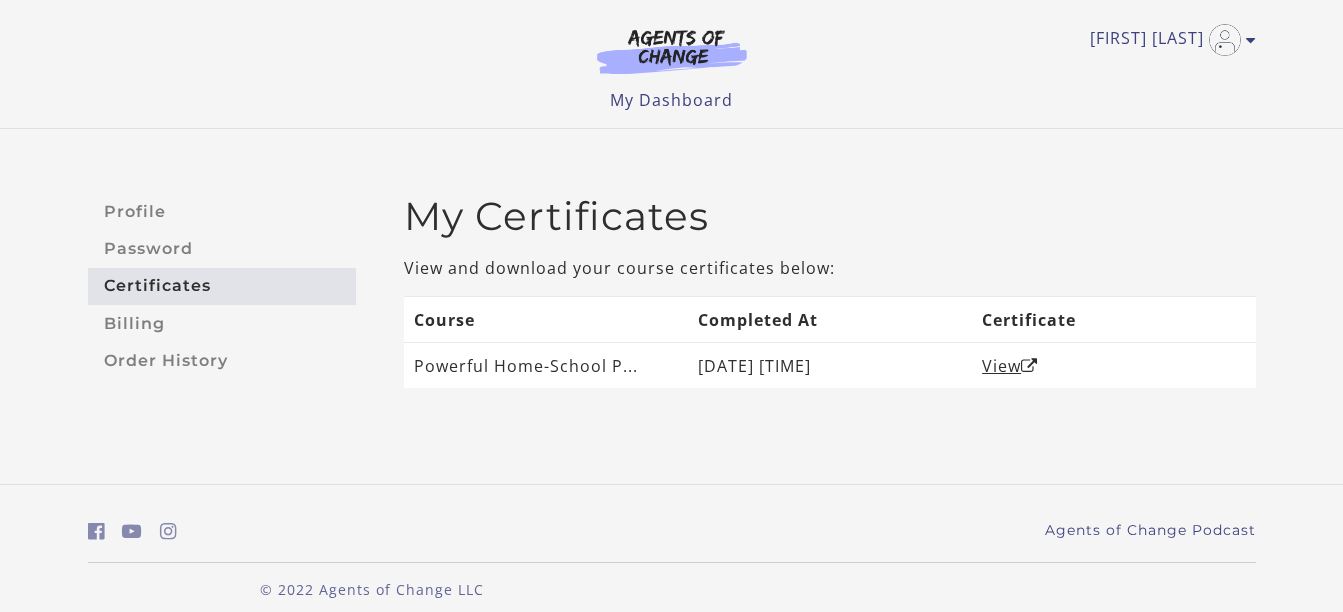 scroll, scrollTop: 0, scrollLeft: 0, axis: both 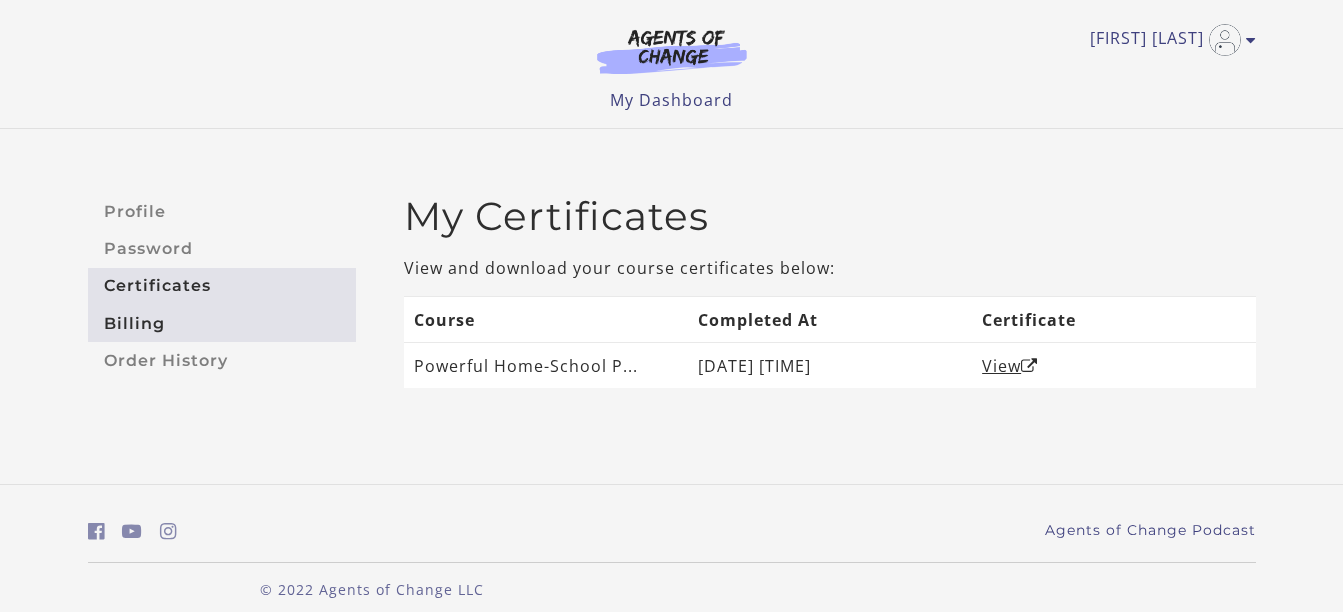 click on "Billing" at bounding box center (222, 323) 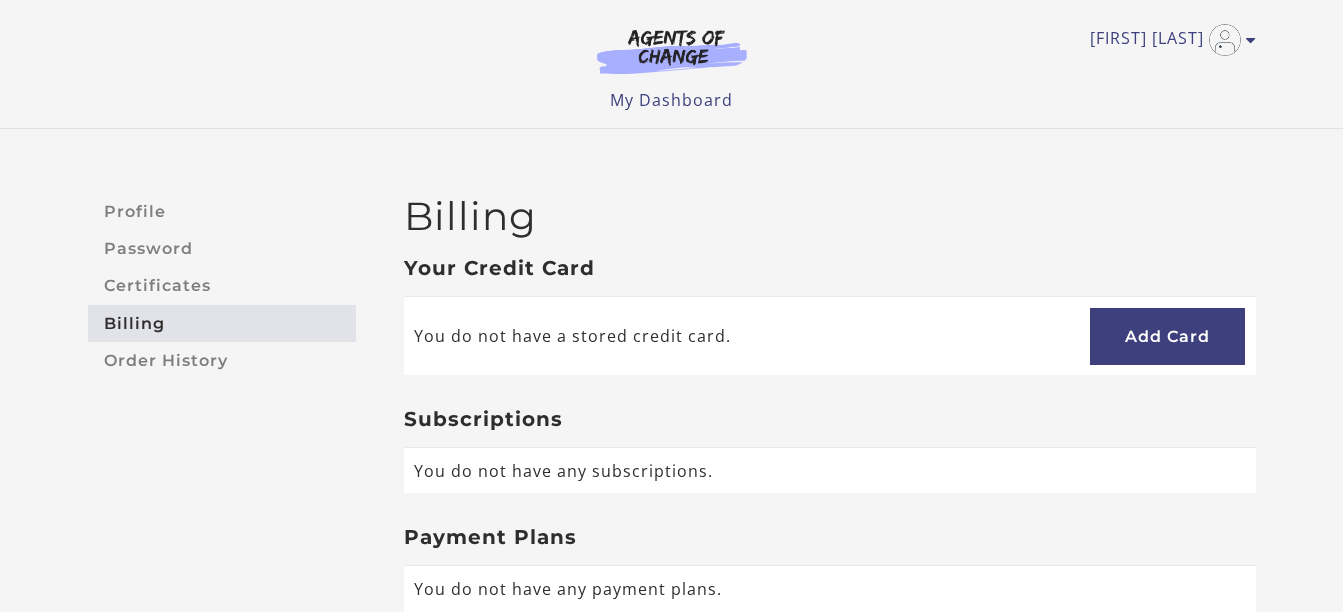scroll, scrollTop: 0, scrollLeft: 0, axis: both 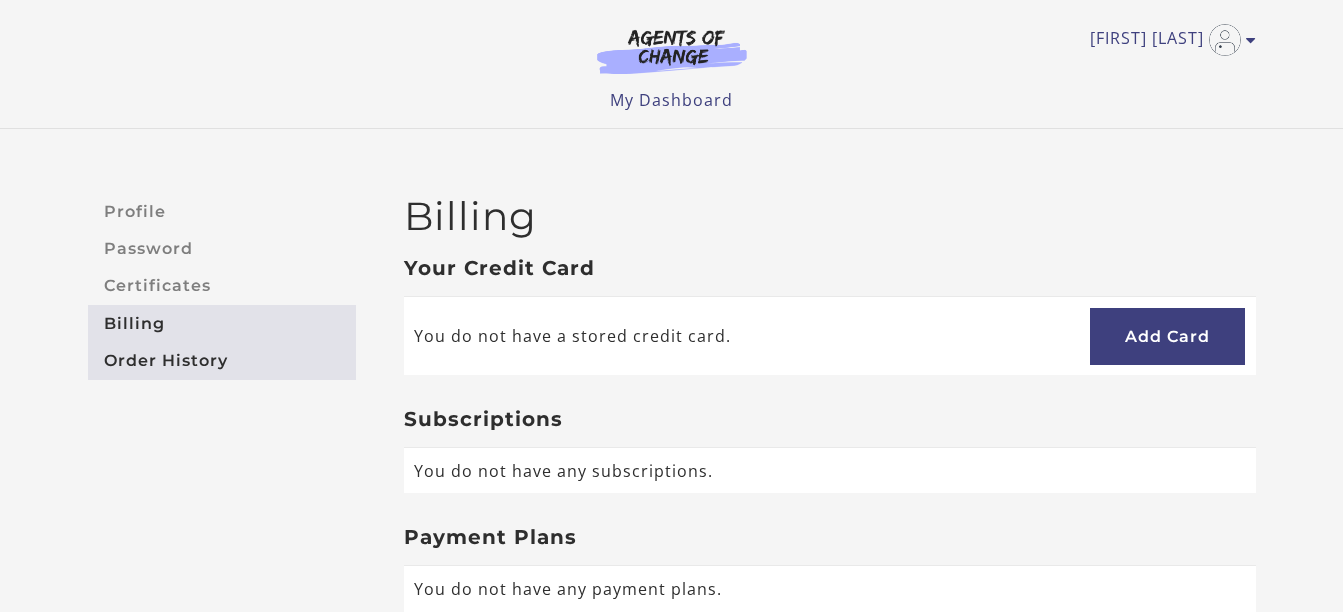 click on "Order History" at bounding box center (222, 360) 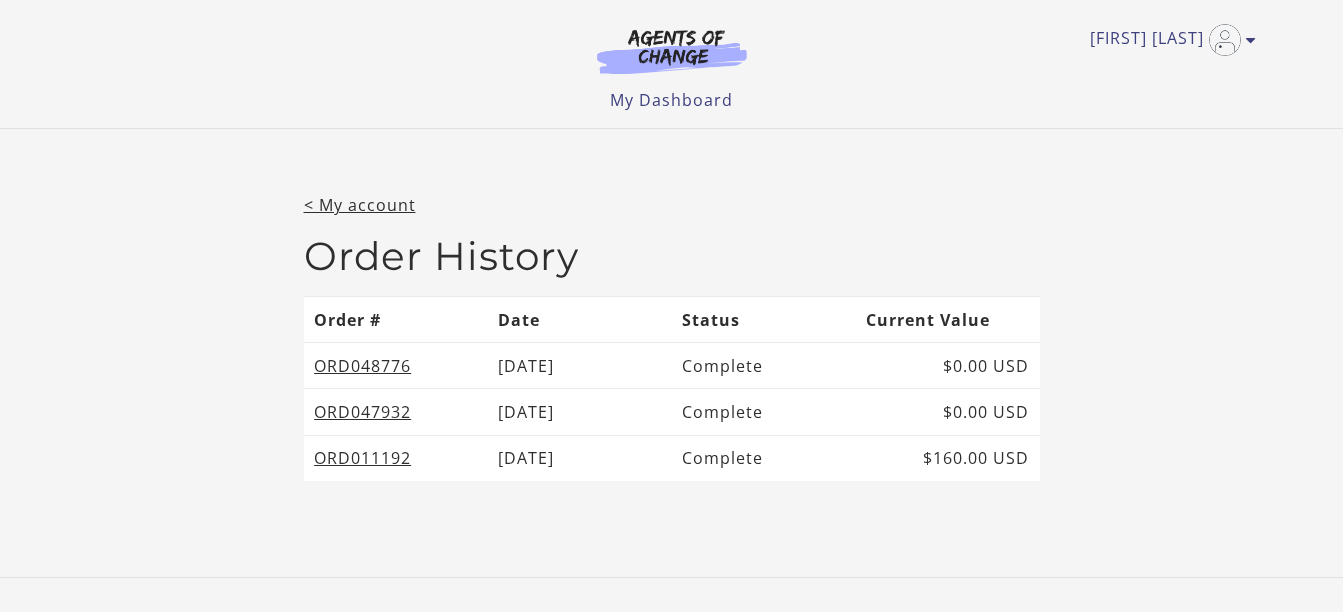 scroll, scrollTop: 0, scrollLeft: 0, axis: both 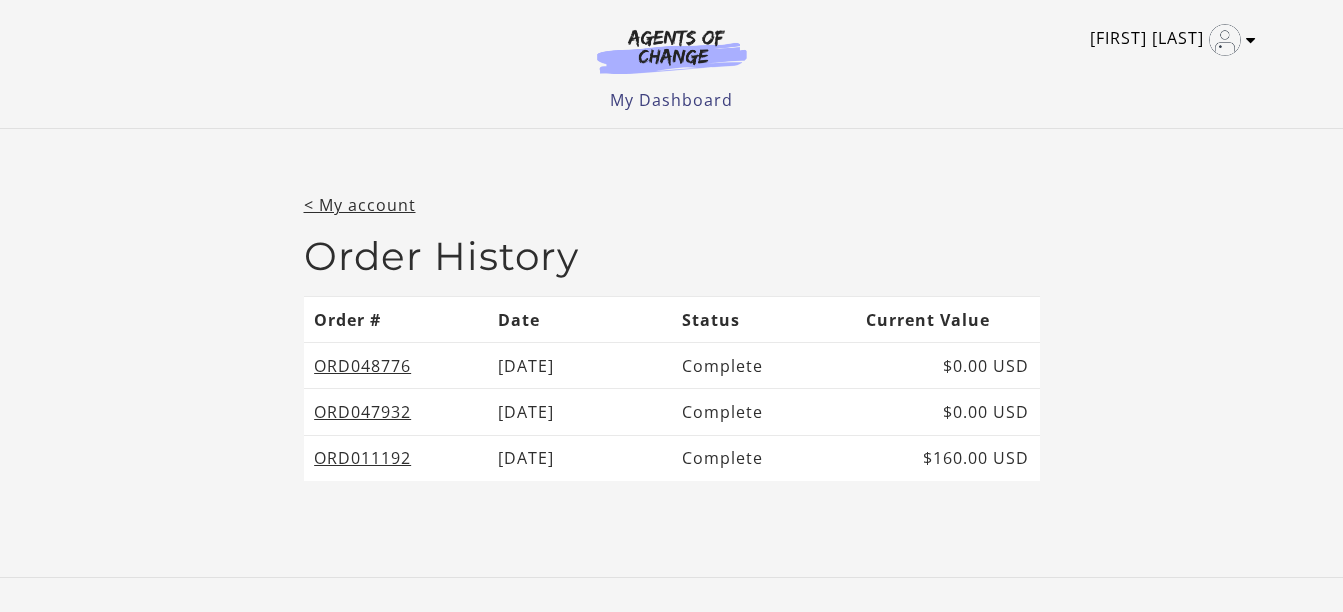 click on "[FIRST] [LAST]" at bounding box center (1168, 40) 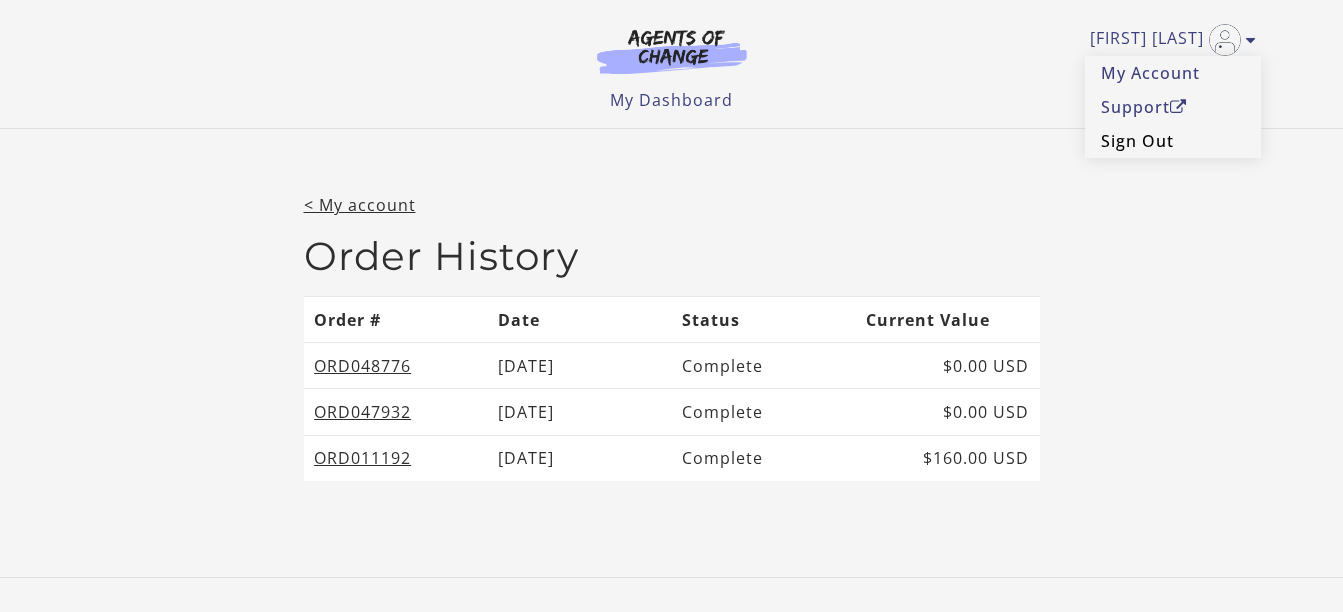 click on "Sign Out" at bounding box center (1173, 141) 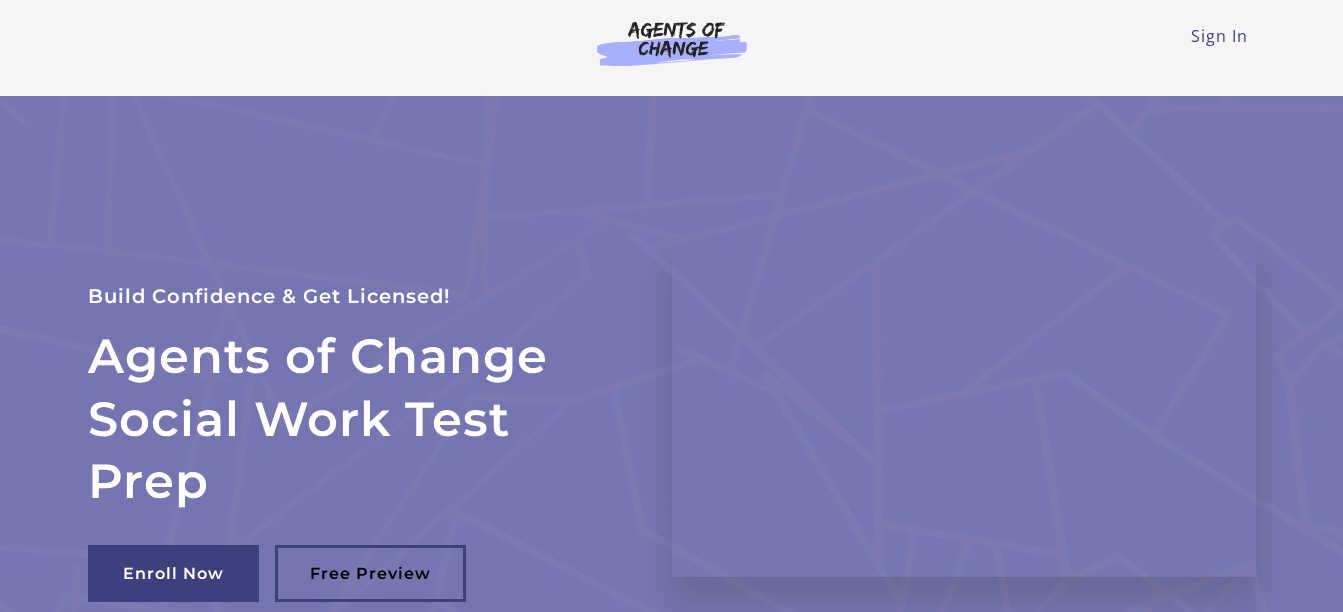 scroll, scrollTop: 0, scrollLeft: 0, axis: both 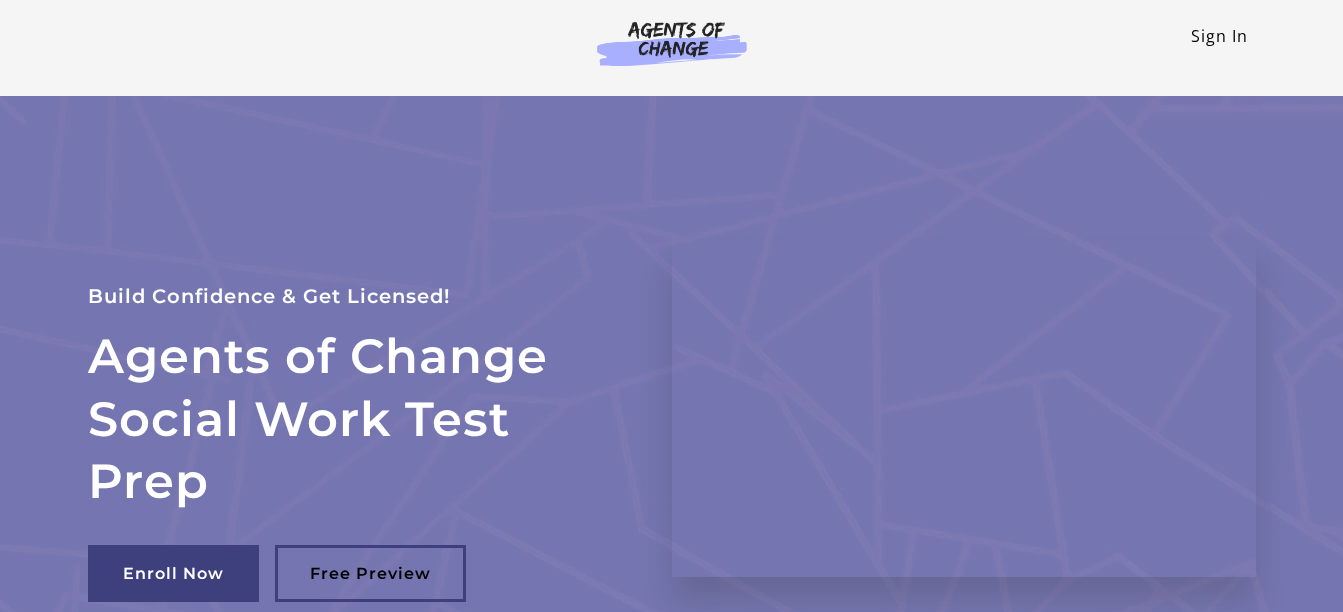 click on "Sign In" at bounding box center (1219, 36) 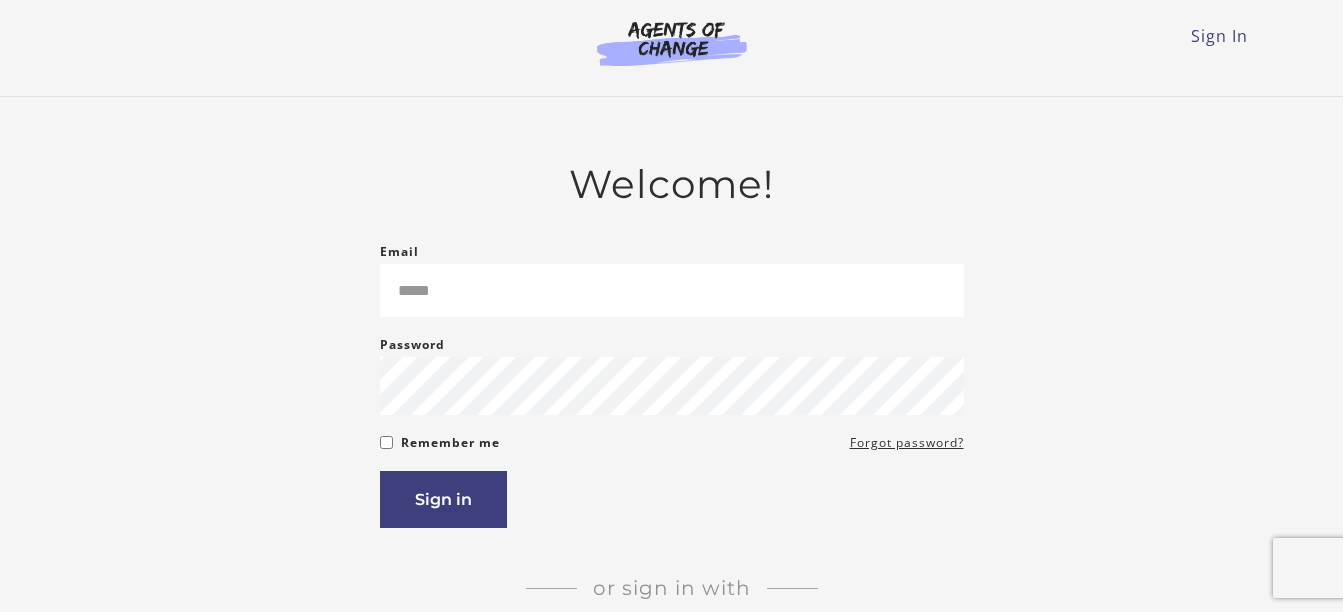 scroll, scrollTop: 0, scrollLeft: 0, axis: both 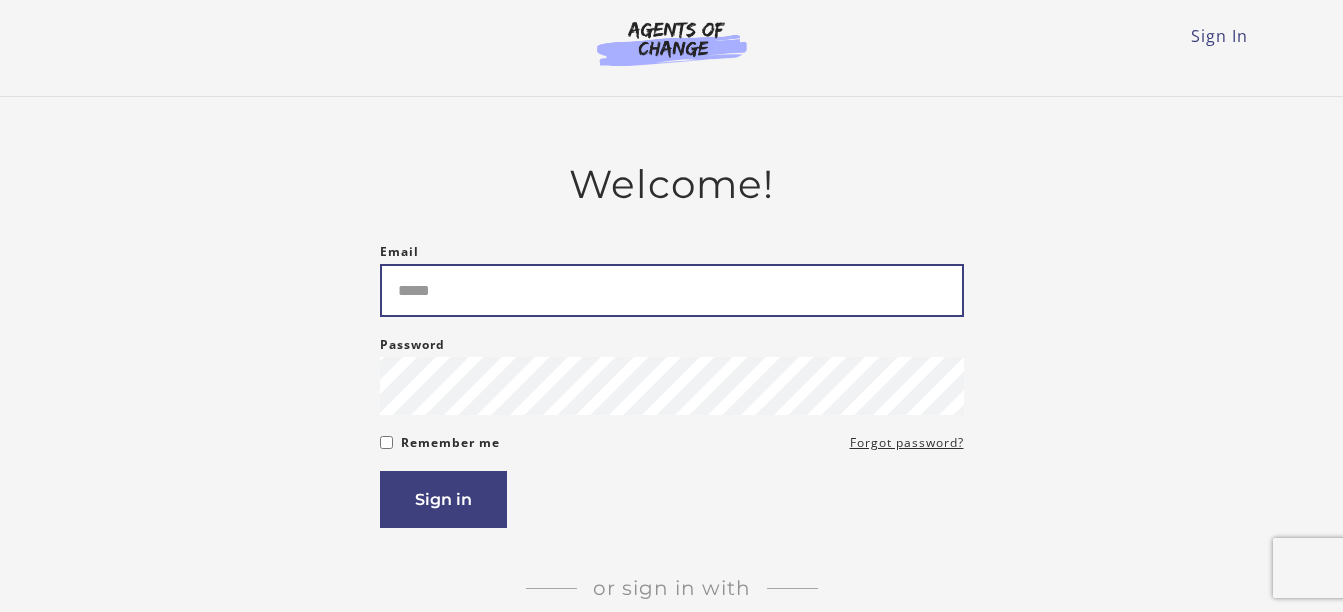 type on "**********" 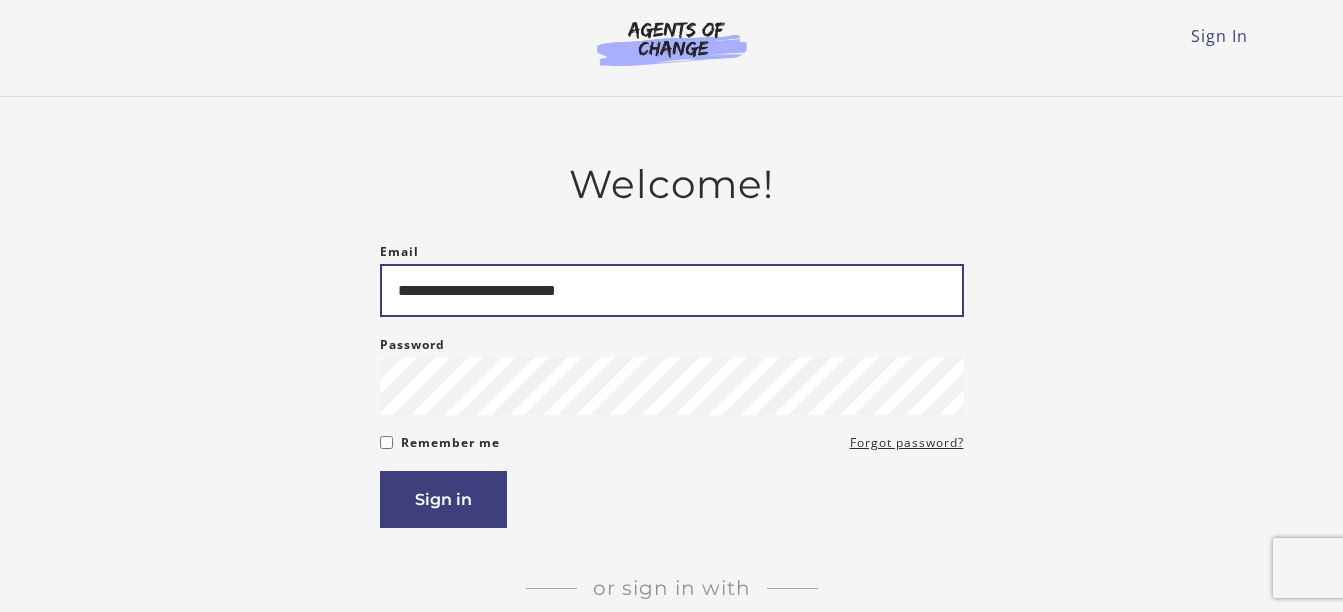 click on "**********" at bounding box center (672, 290) 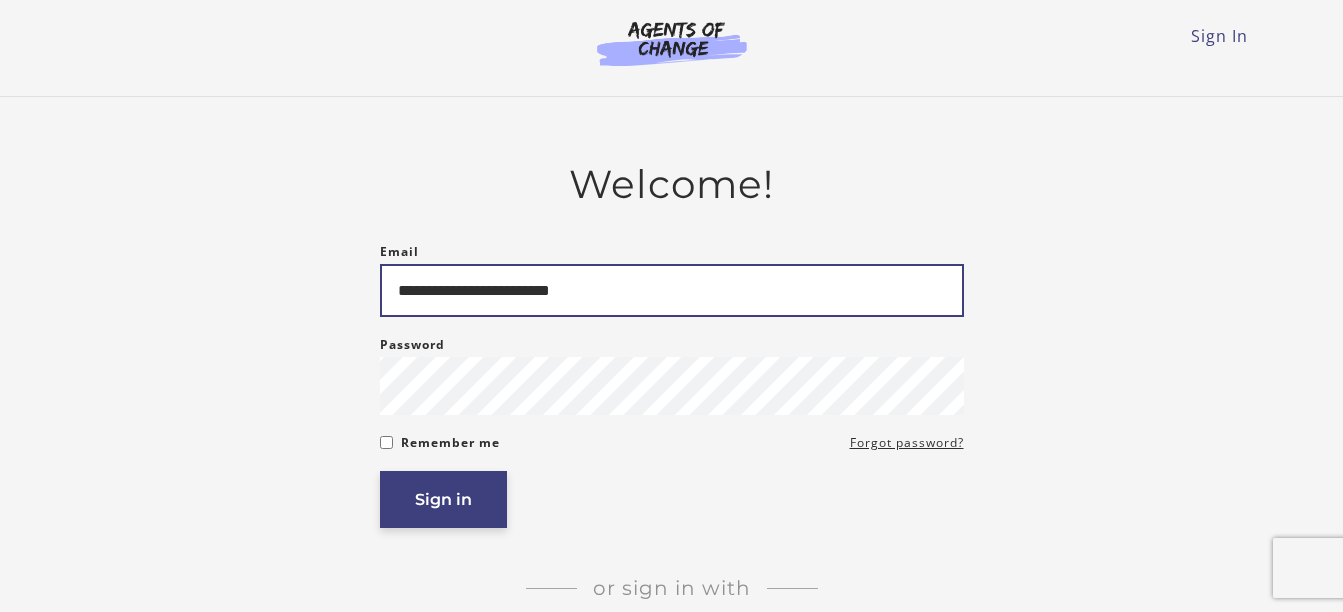 type on "**********" 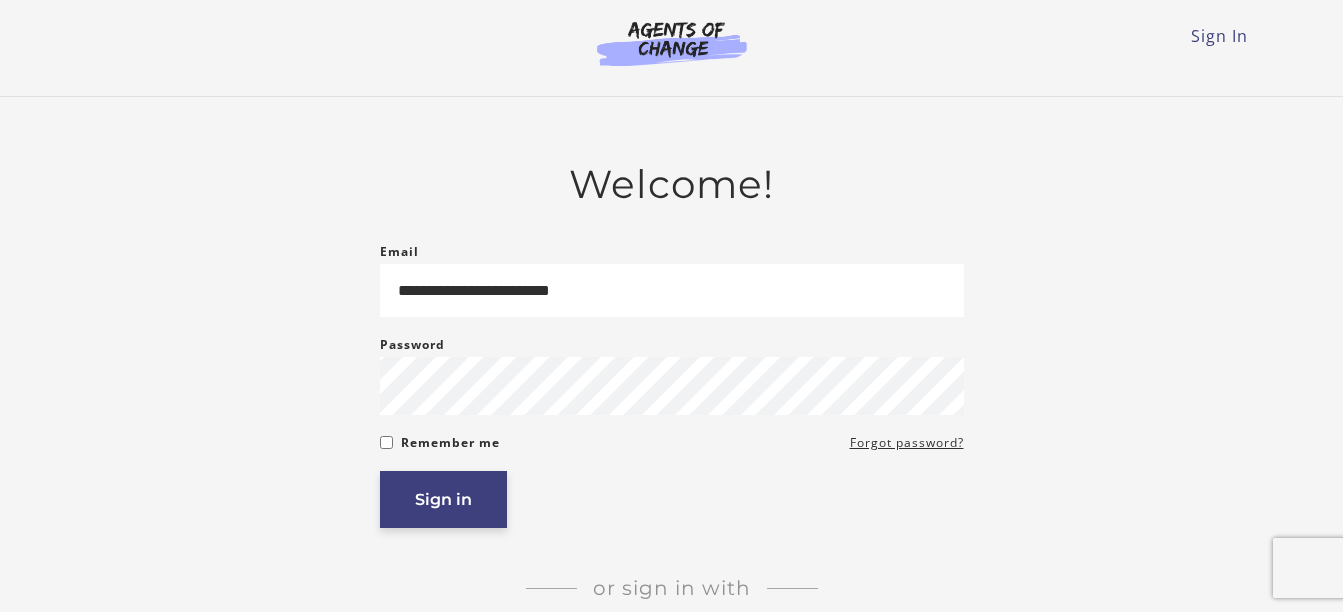 click on "Sign in" at bounding box center [443, 499] 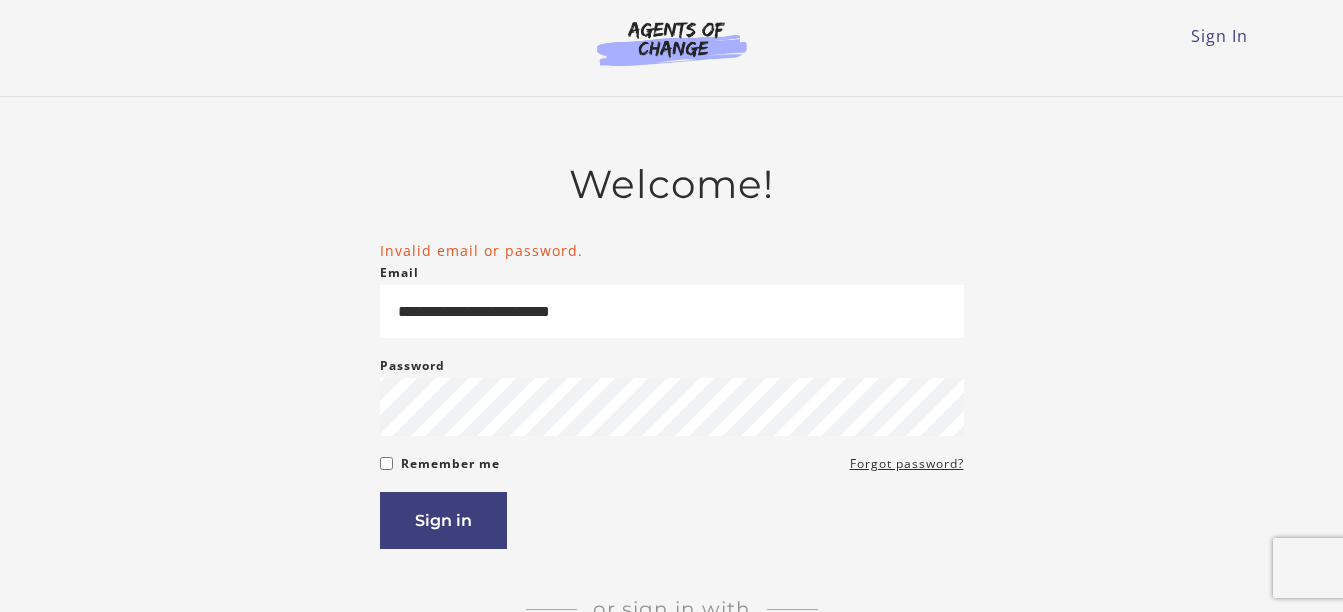scroll, scrollTop: 0, scrollLeft: 0, axis: both 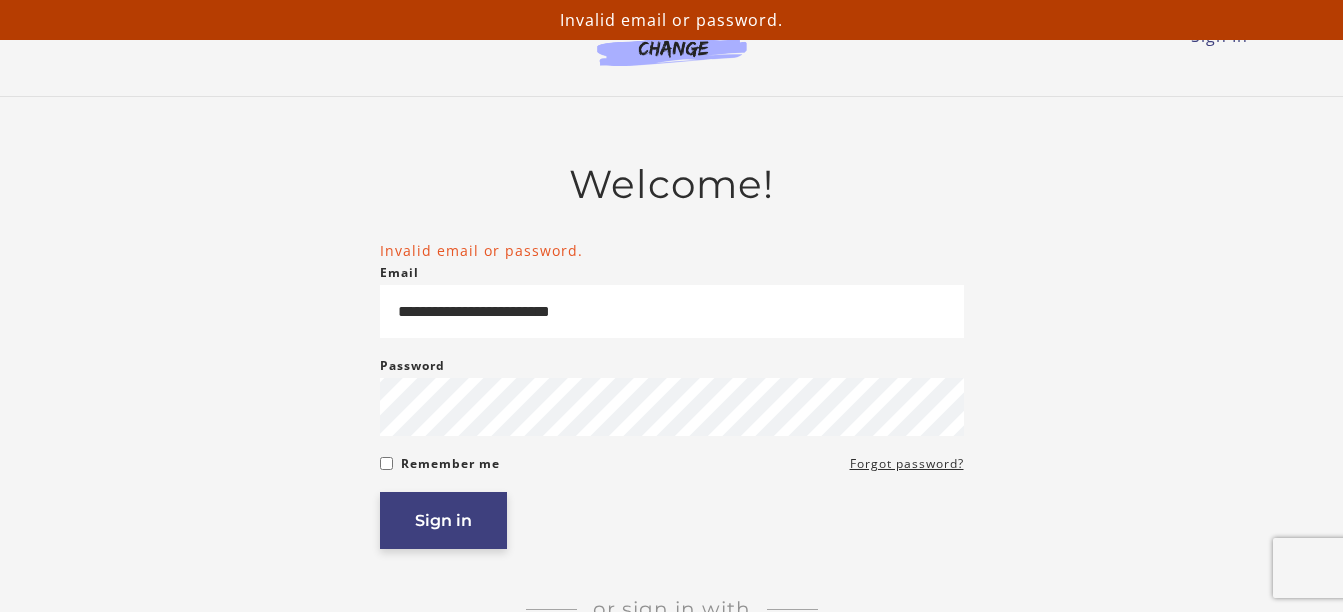 click on "Sign in" at bounding box center (443, 520) 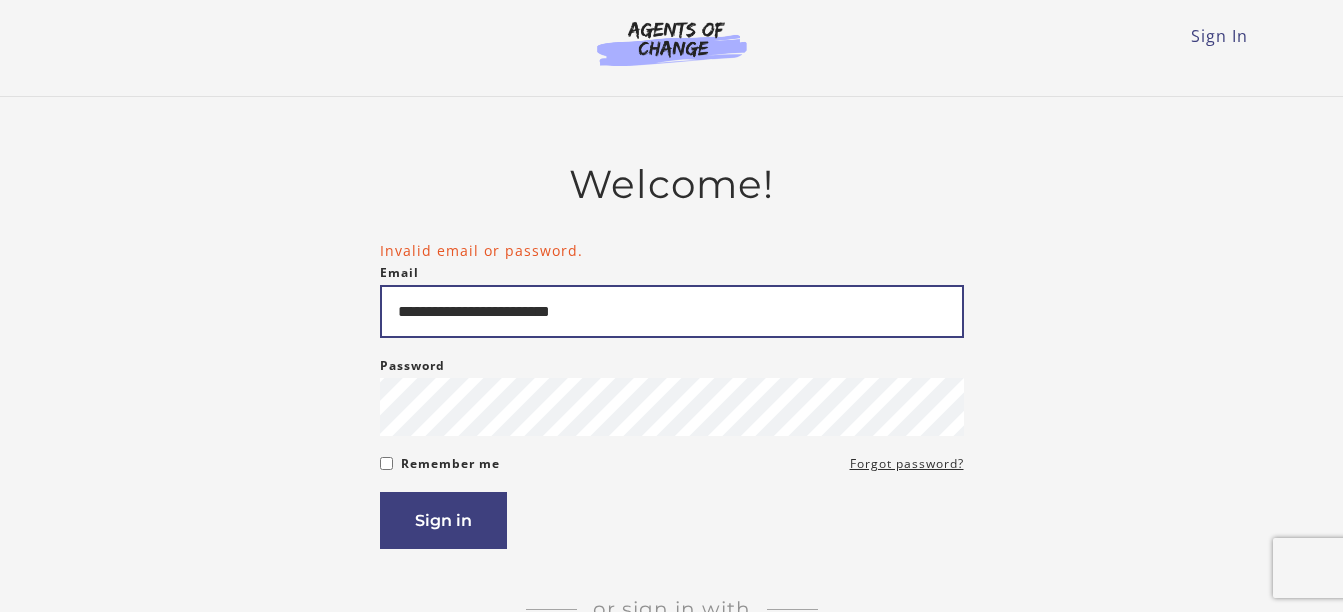scroll, scrollTop: 0, scrollLeft: 0, axis: both 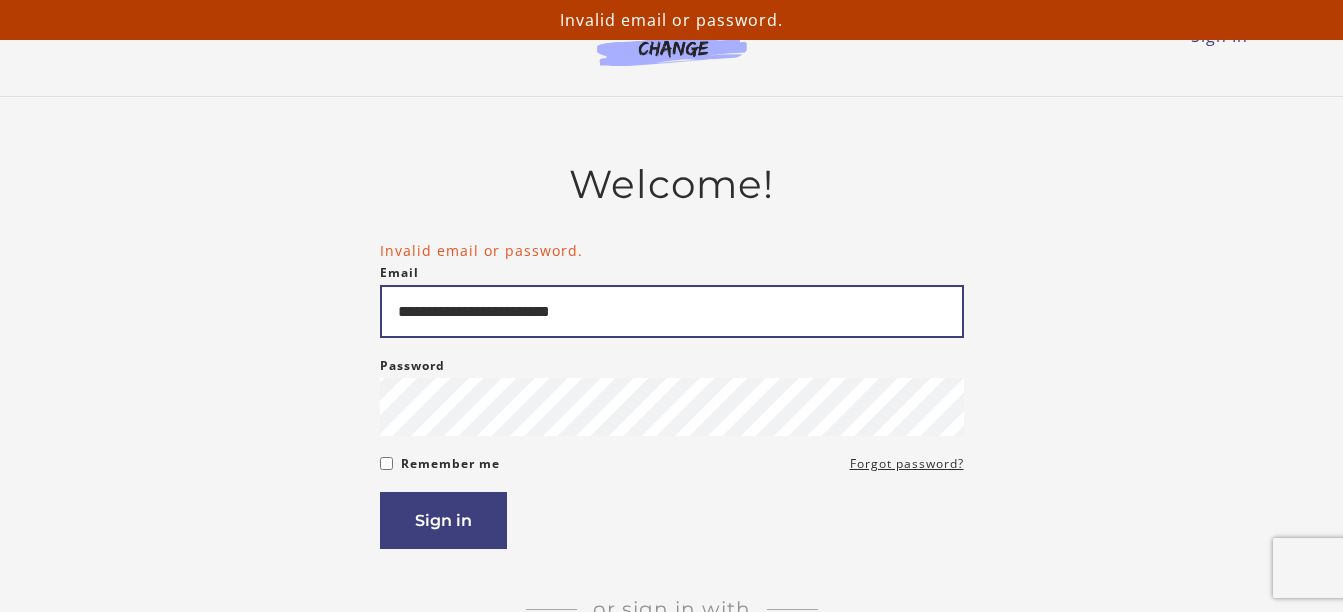 drag, startPoint x: 630, startPoint y: 324, endPoint x: 286, endPoint y: 326, distance: 344.00583 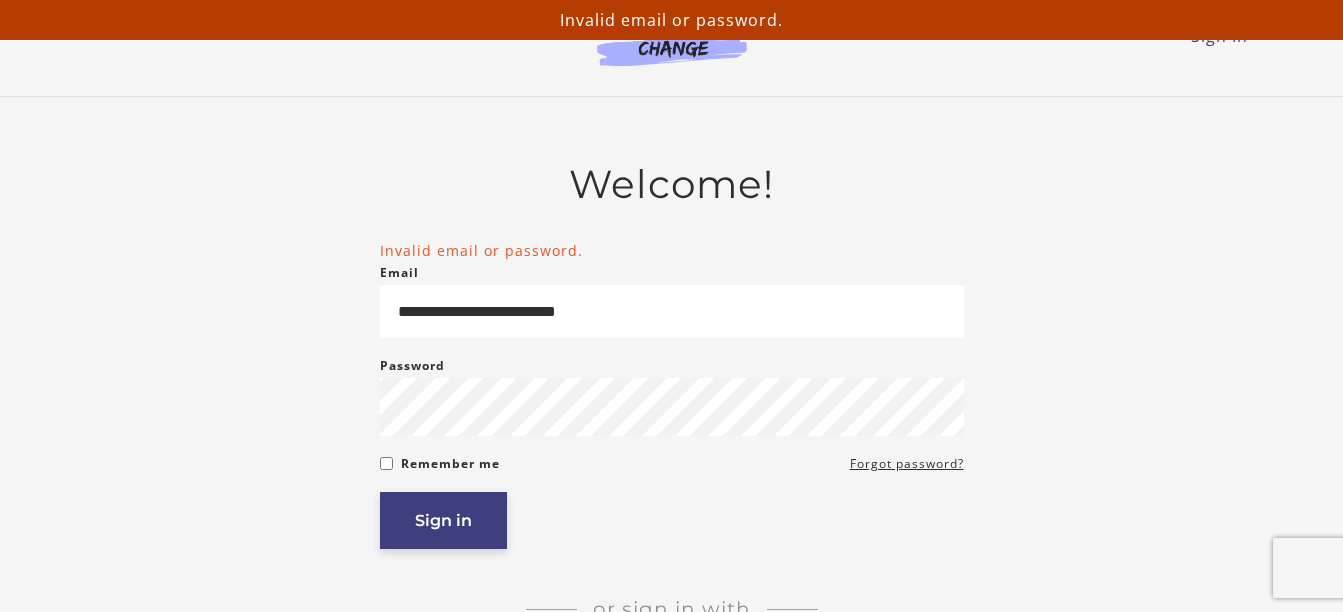 click on "Sign in" at bounding box center (443, 520) 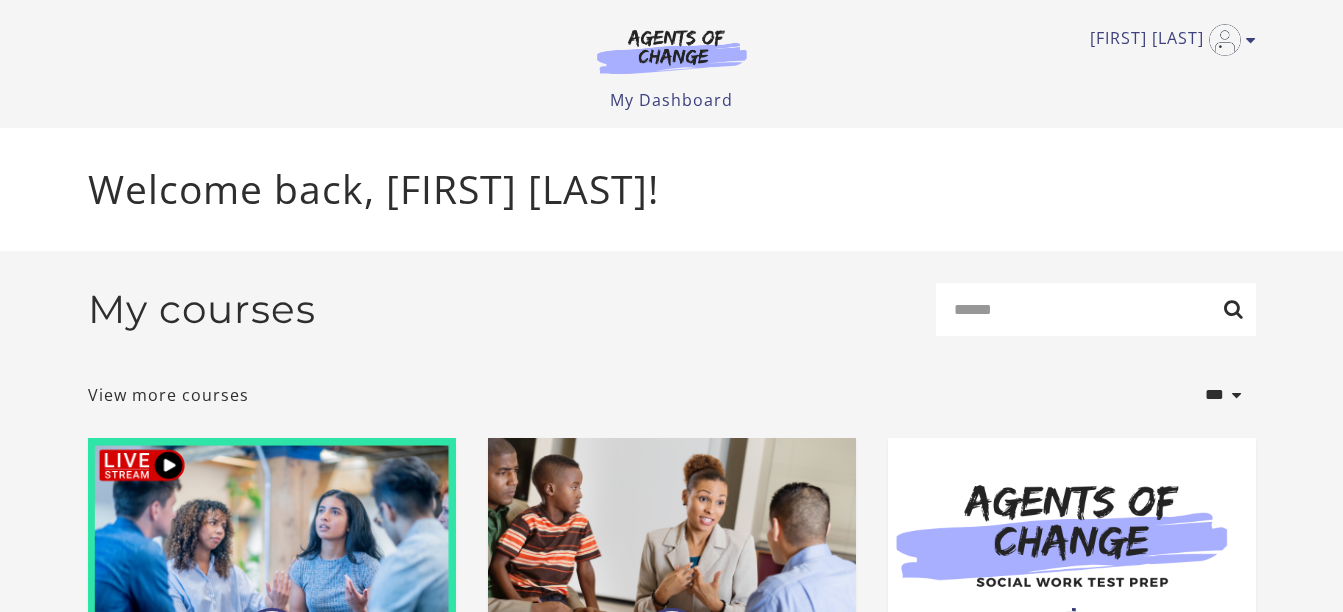 scroll, scrollTop: 0, scrollLeft: 0, axis: both 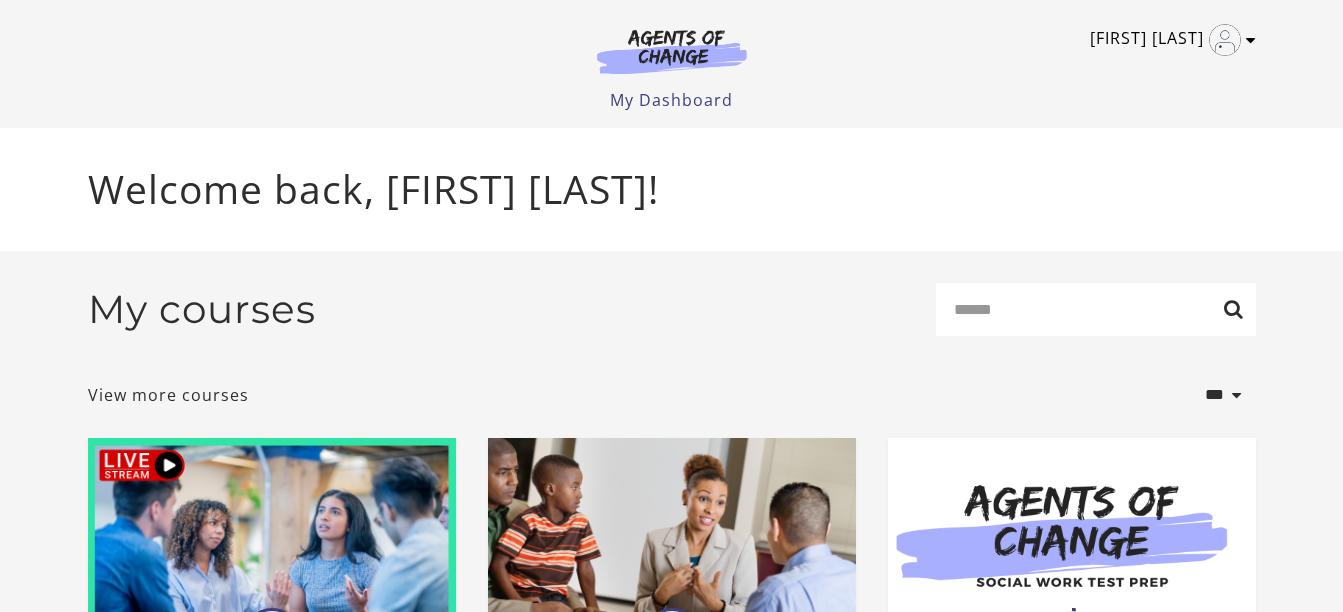 click on "[FIRST] [LAST]" at bounding box center (1168, 40) 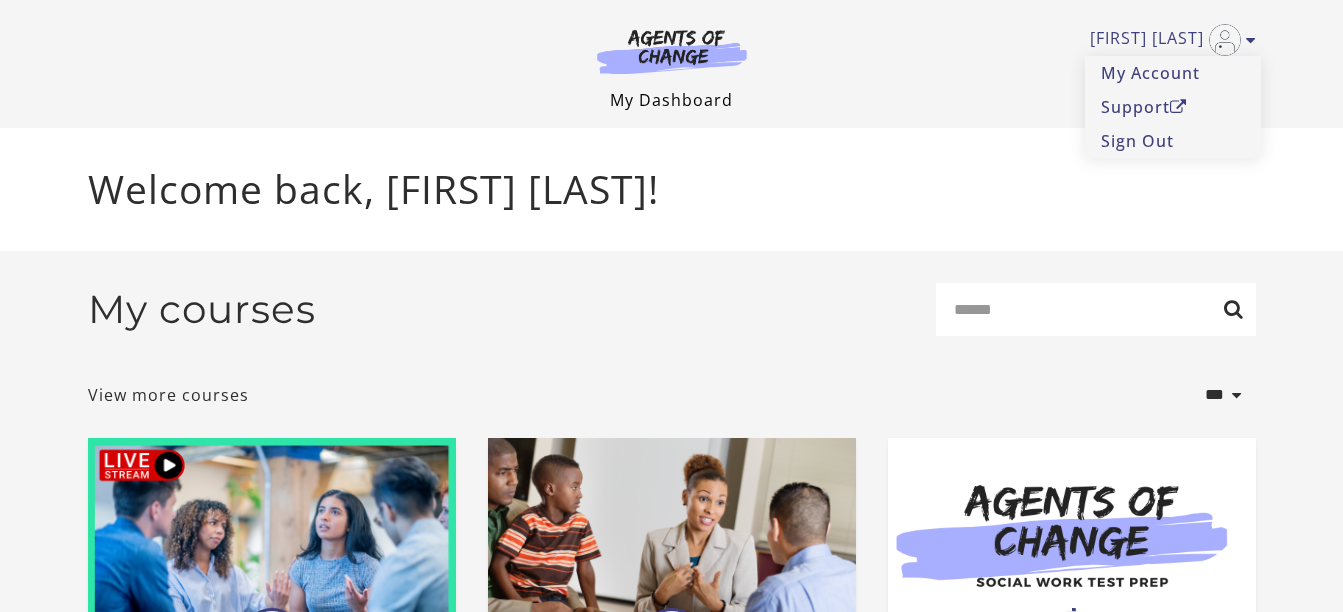 click on "My Dashboard" at bounding box center [671, 100] 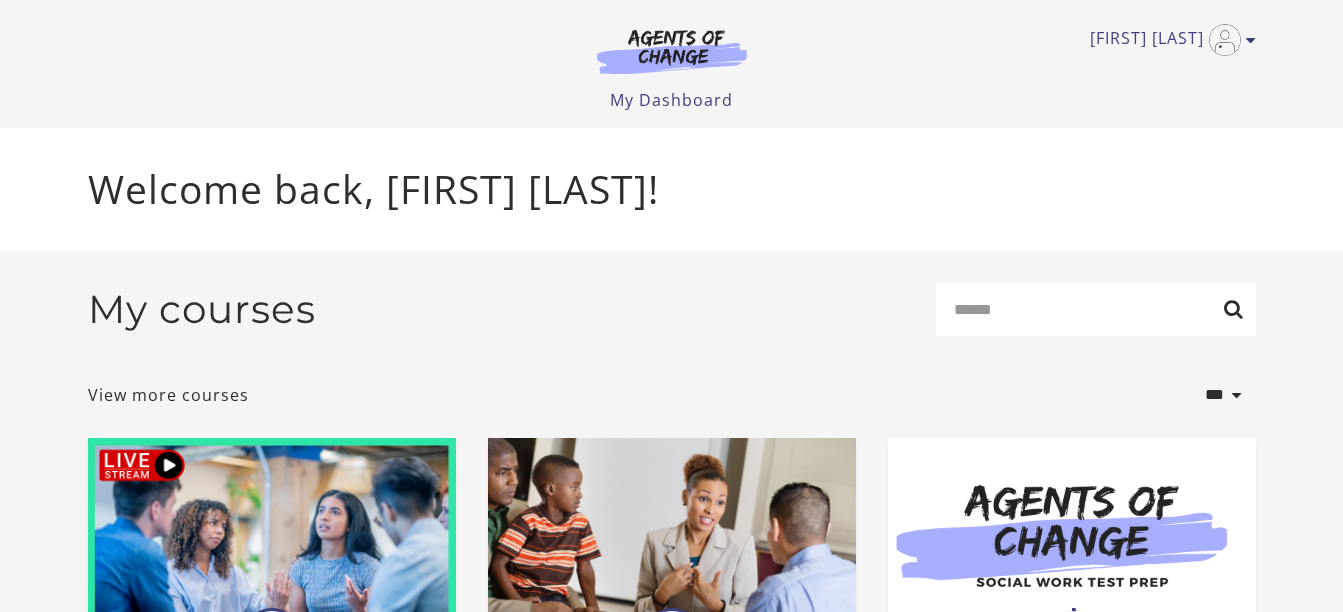 scroll, scrollTop: 0, scrollLeft: 0, axis: both 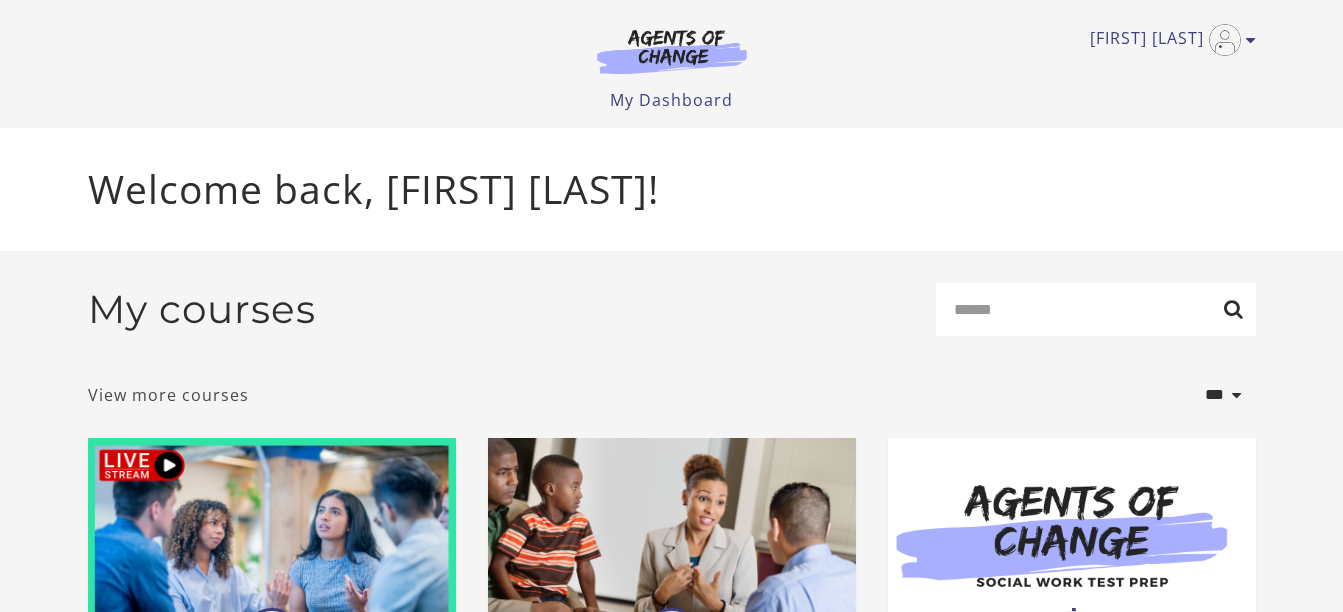 click on "View more courses" at bounding box center [168, 395] 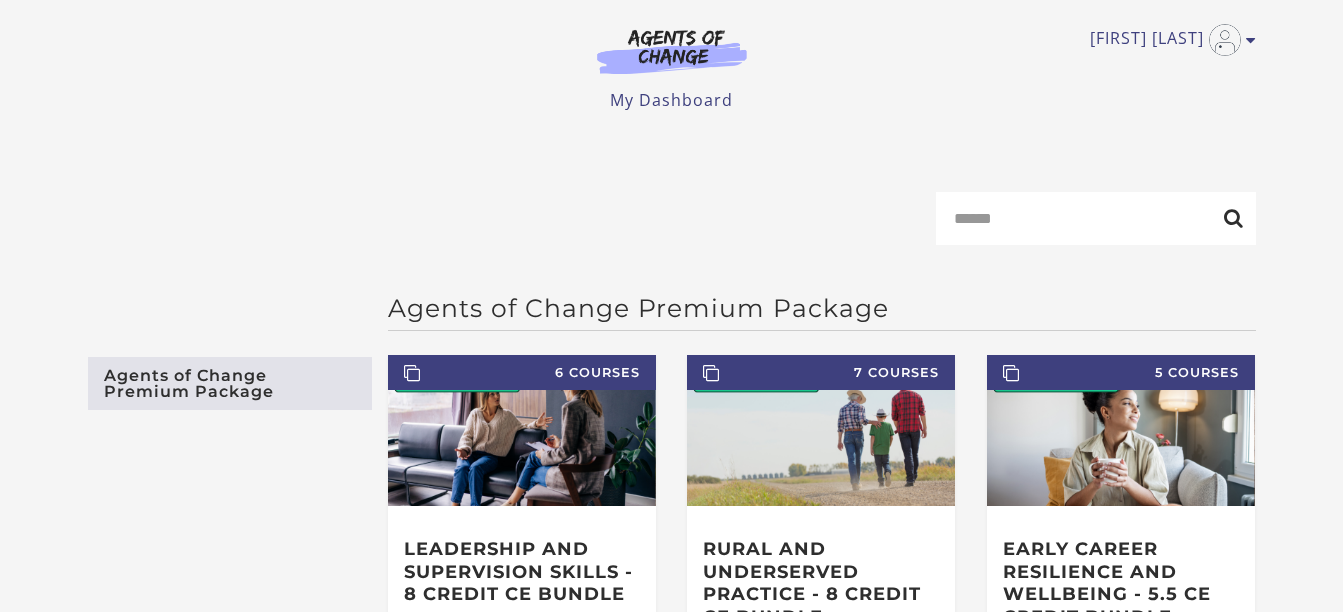 scroll, scrollTop: 0, scrollLeft: 0, axis: both 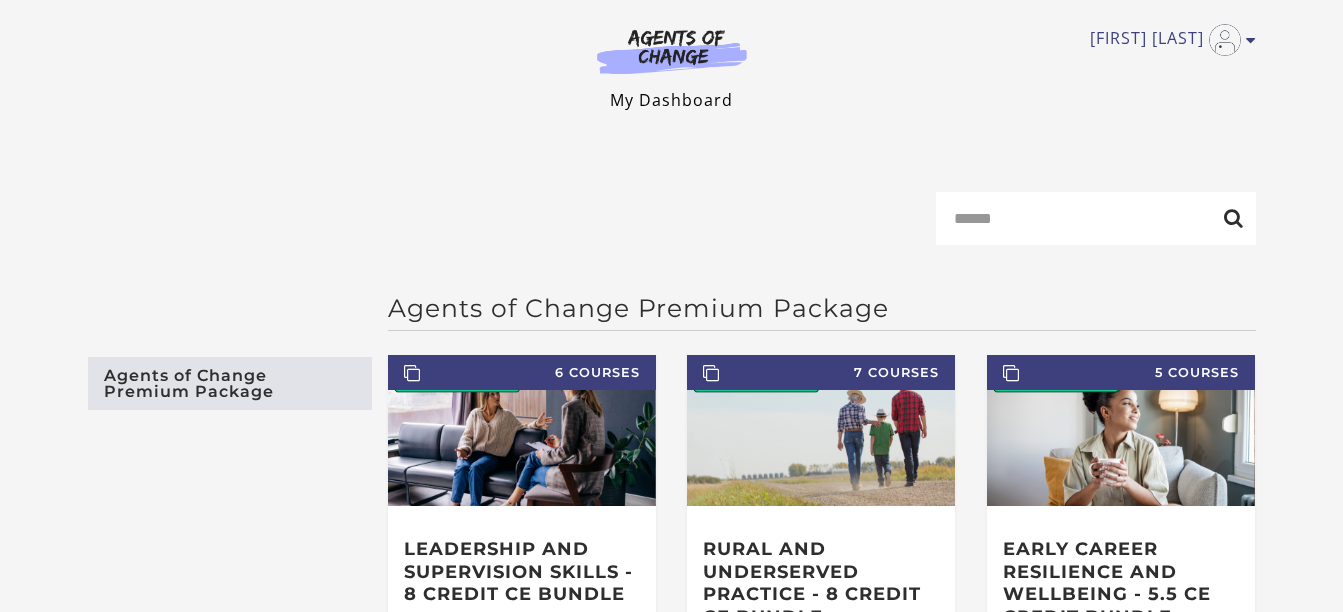 click on "My Dashboard" at bounding box center [671, 100] 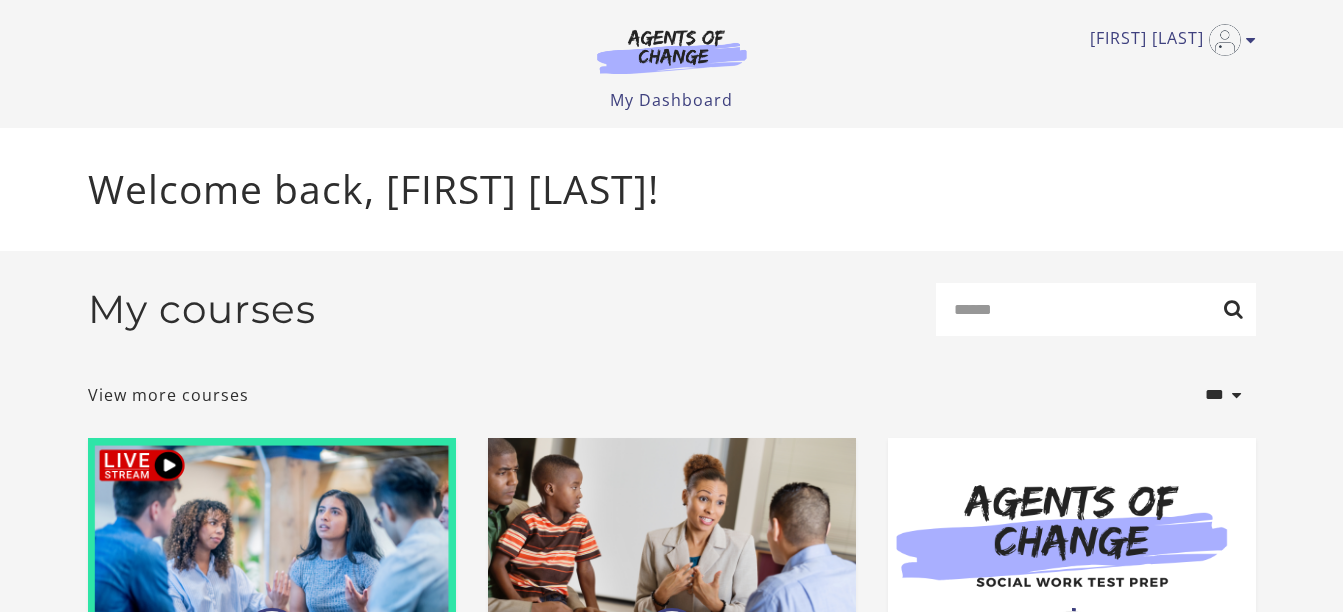 scroll, scrollTop: 0, scrollLeft: 0, axis: both 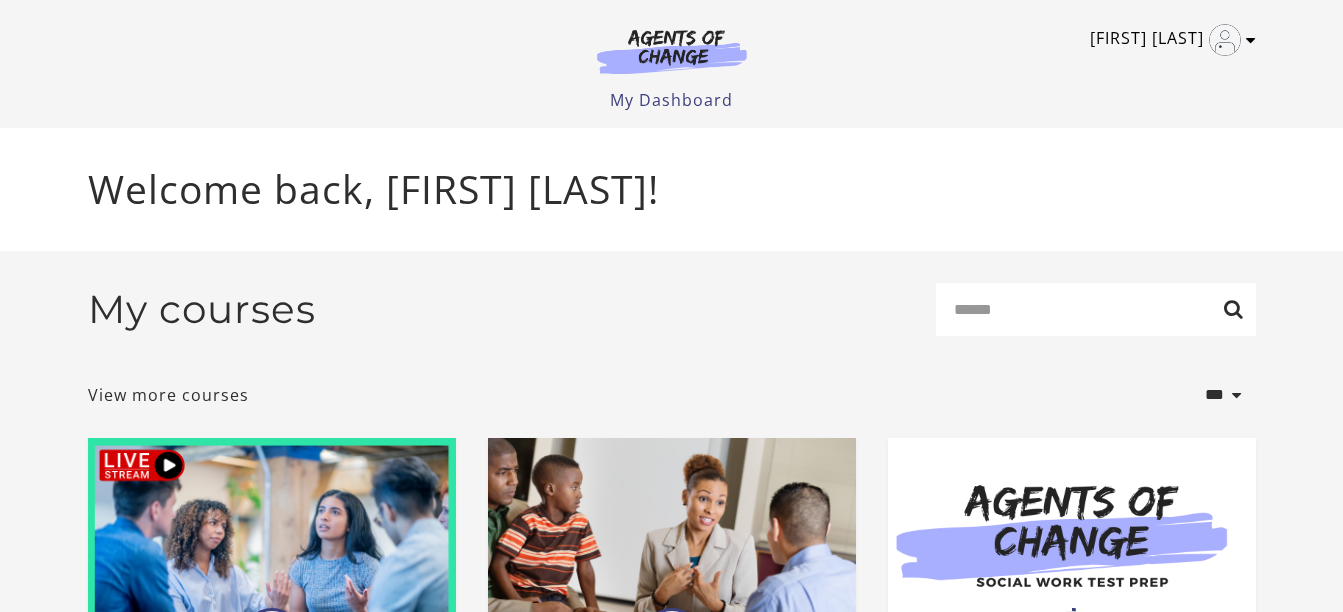 click at bounding box center [1251, 40] 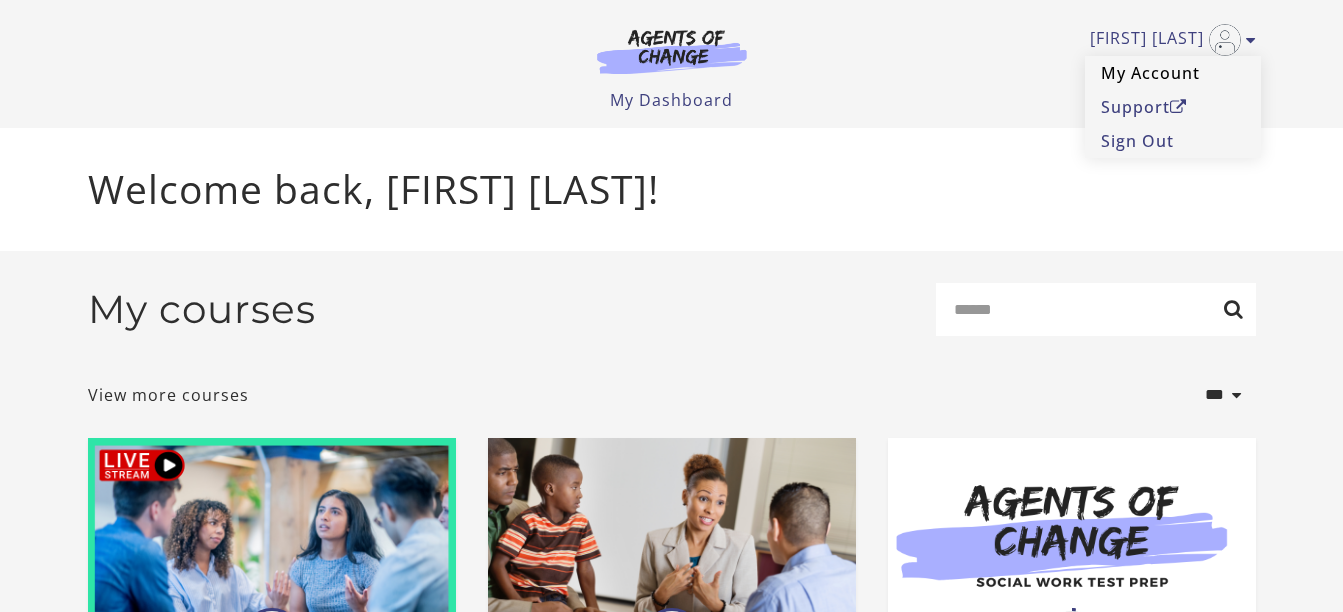 click on "My Account" at bounding box center [1173, 73] 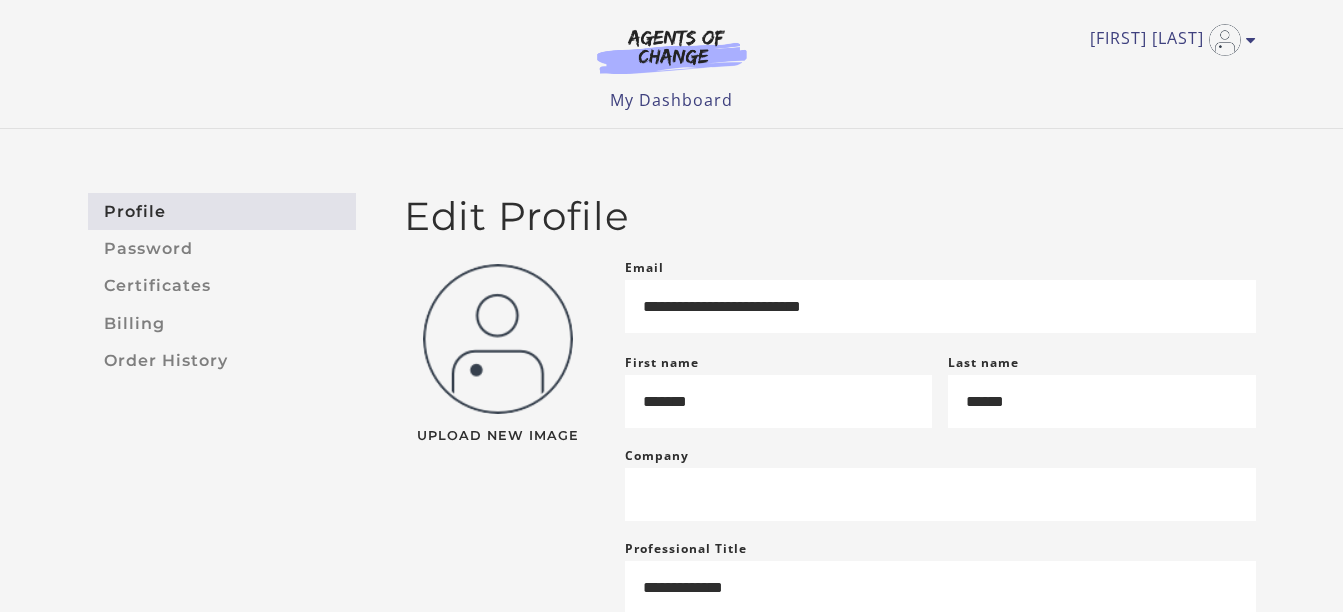 scroll, scrollTop: 0, scrollLeft: 0, axis: both 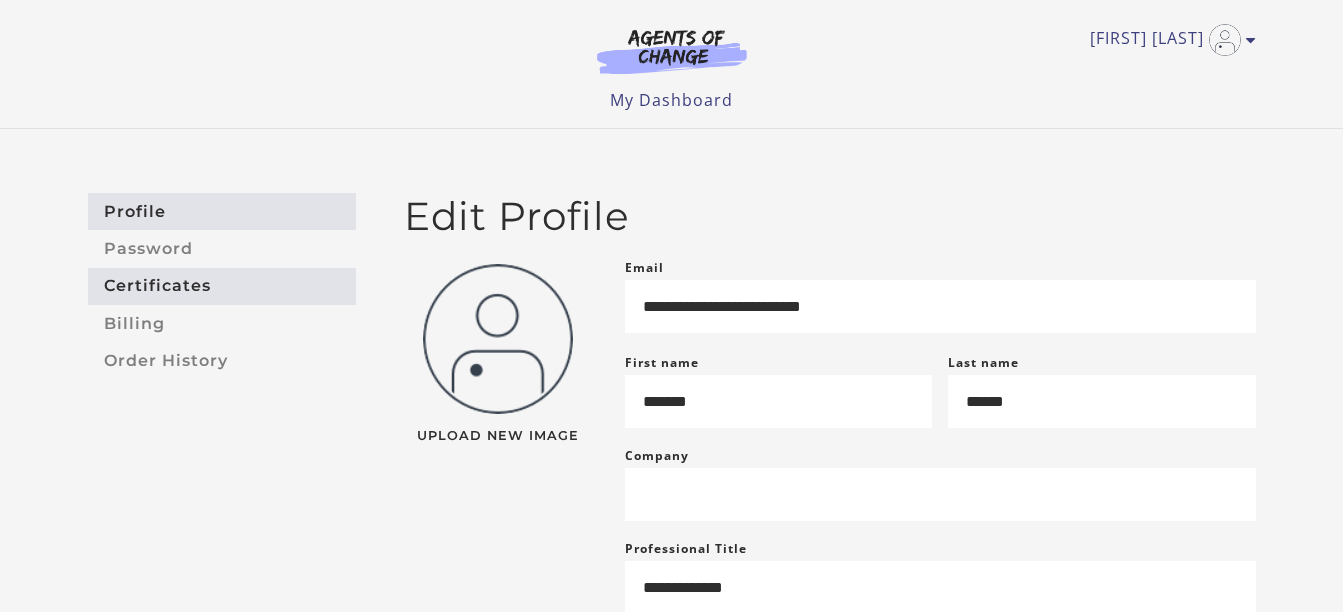 click on "Certificates" at bounding box center (222, 286) 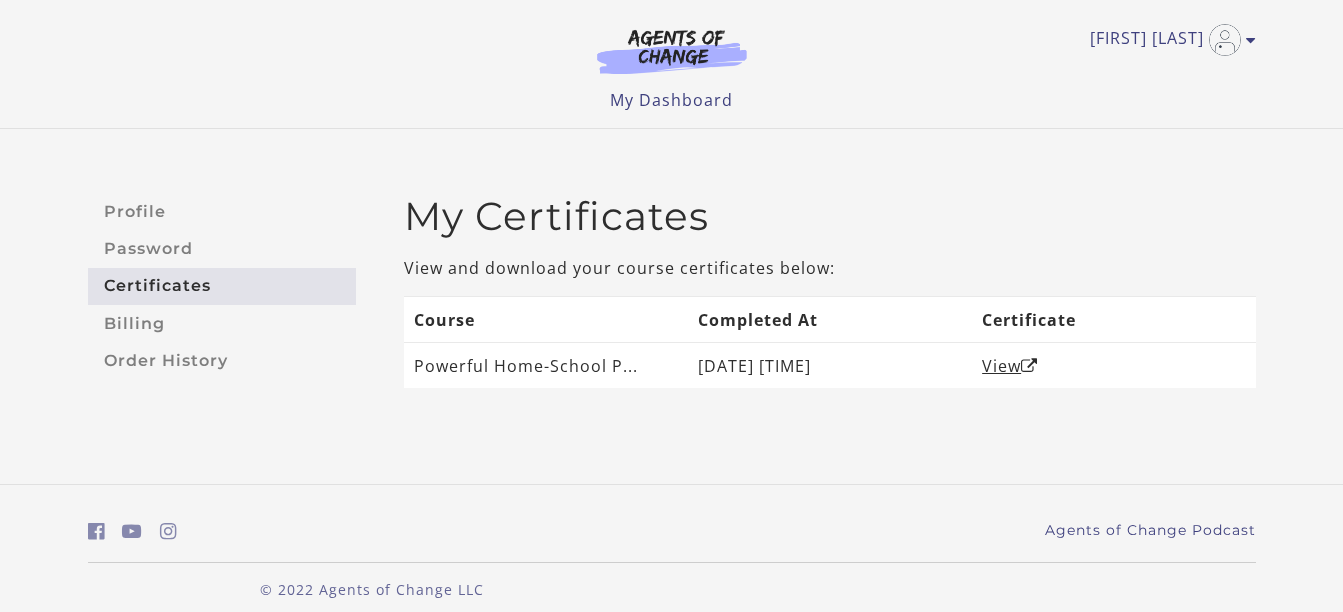 scroll, scrollTop: 0, scrollLeft: 0, axis: both 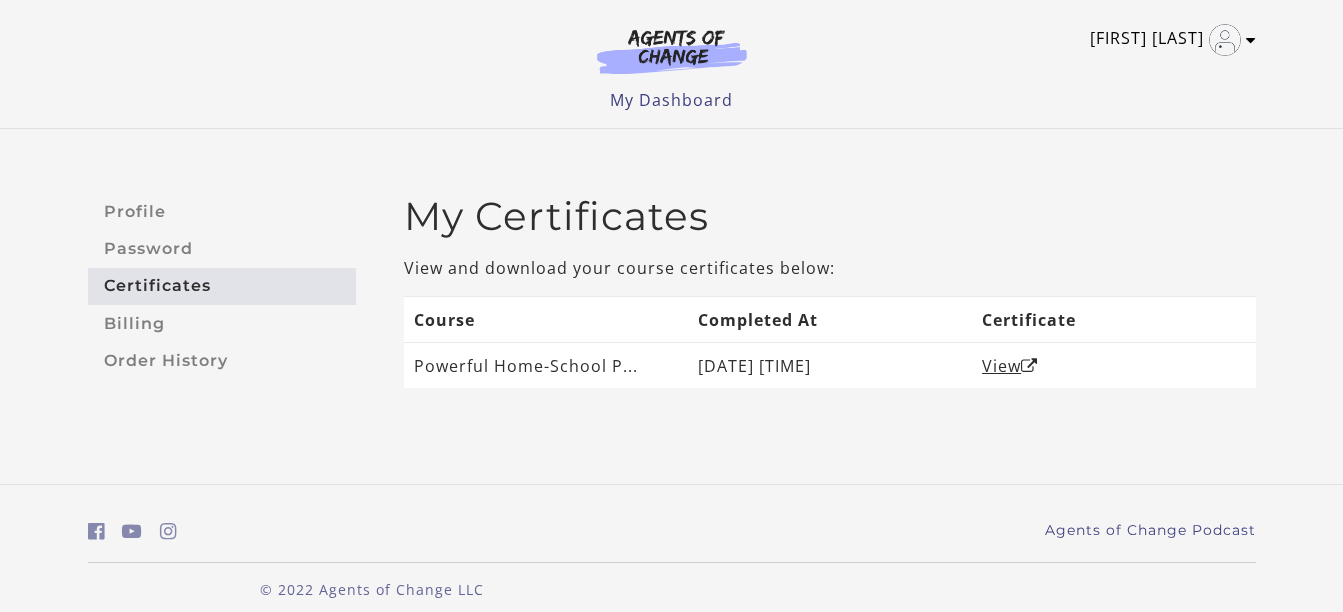 click on "[FIRST] [LAST]" at bounding box center [1168, 40] 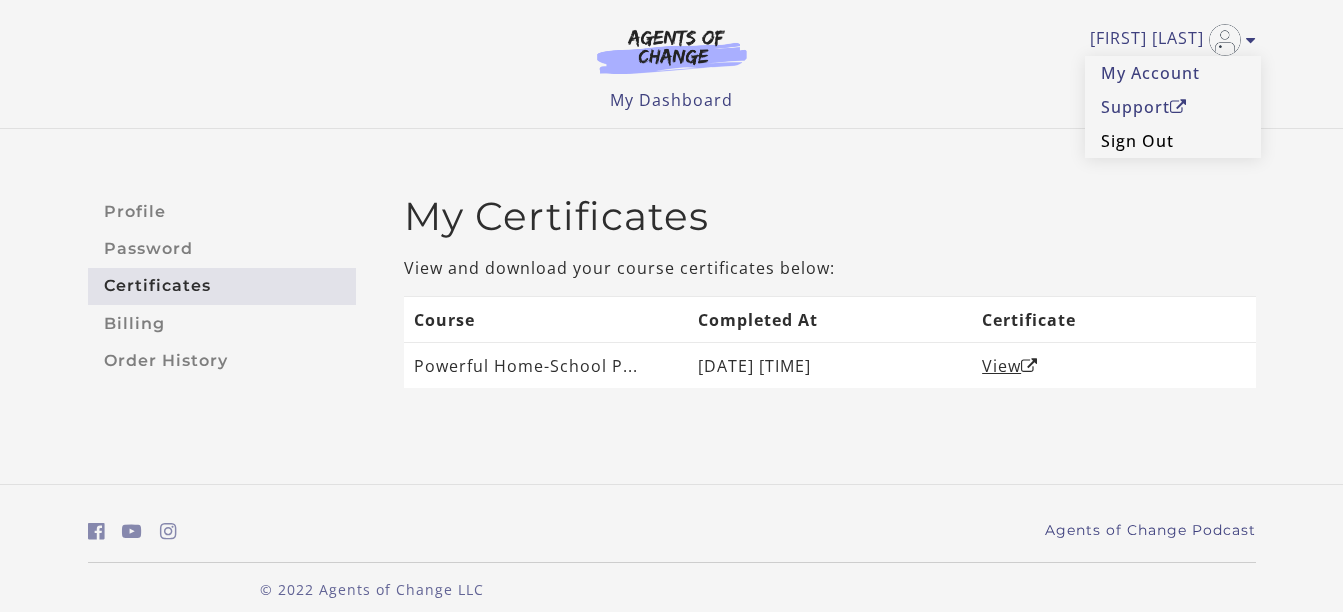 click on "Sign Out" at bounding box center [1173, 141] 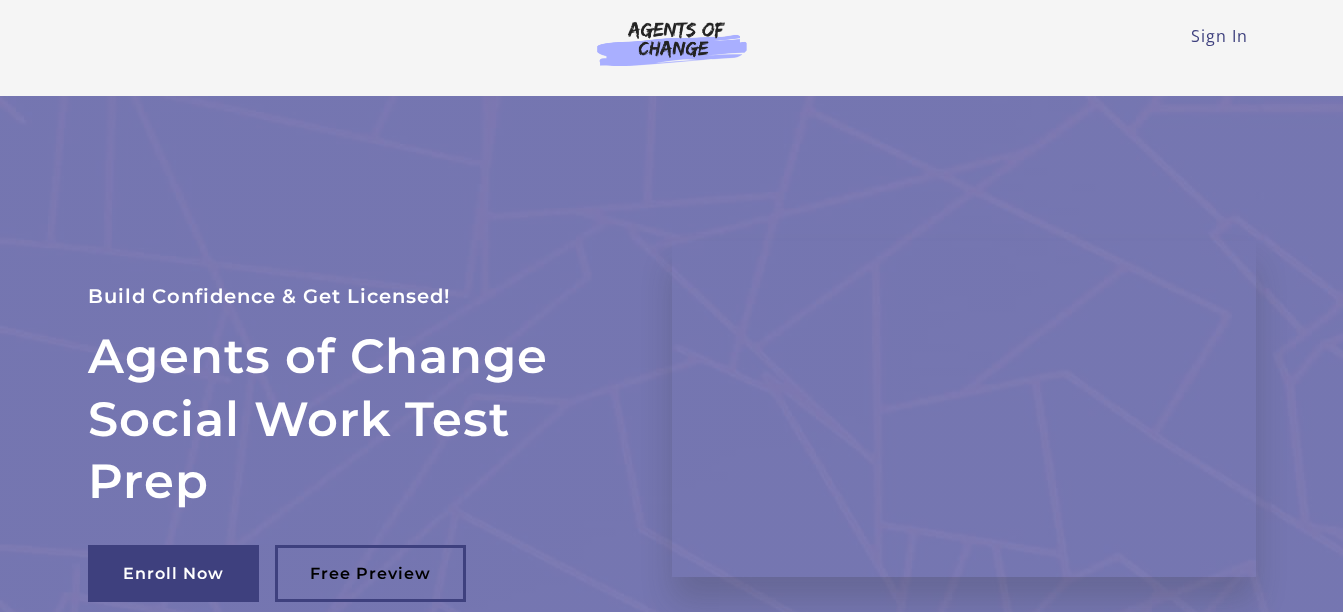 scroll, scrollTop: 0, scrollLeft: 0, axis: both 